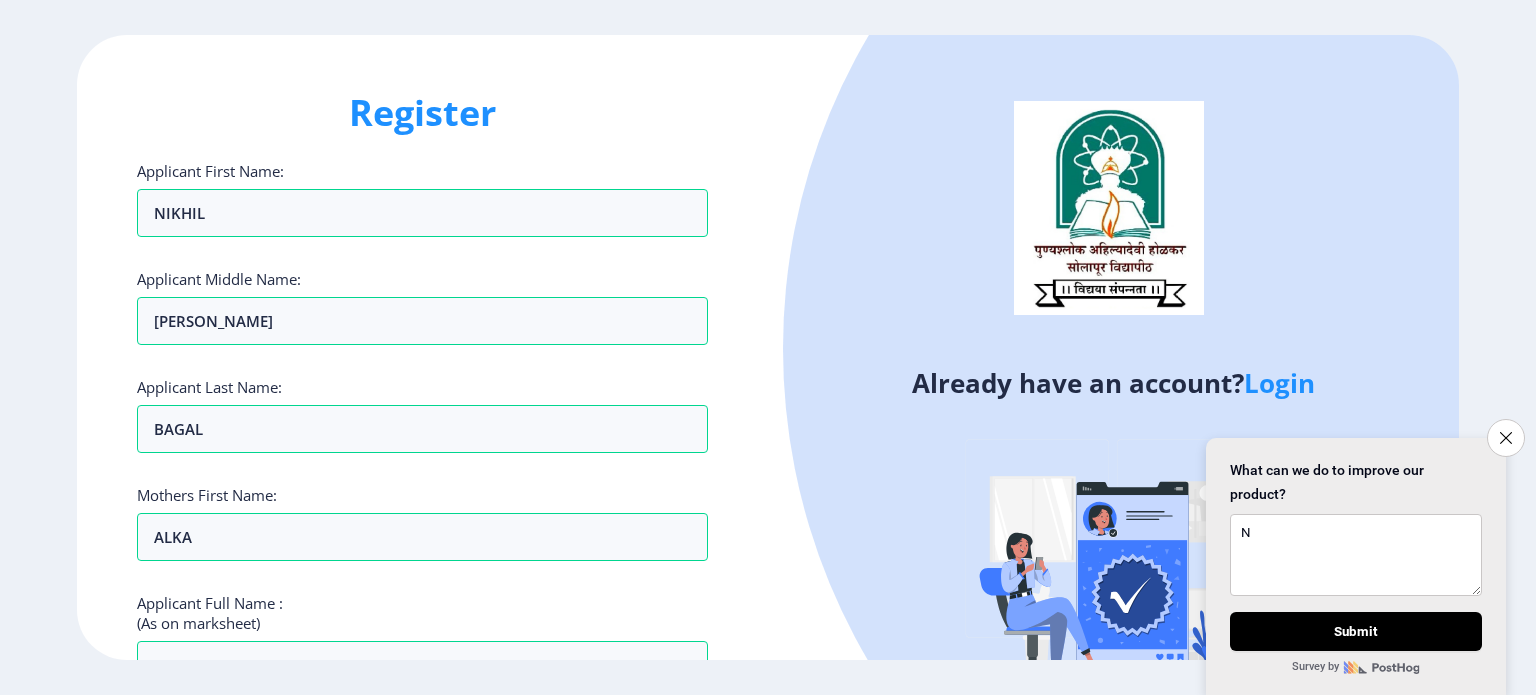 select 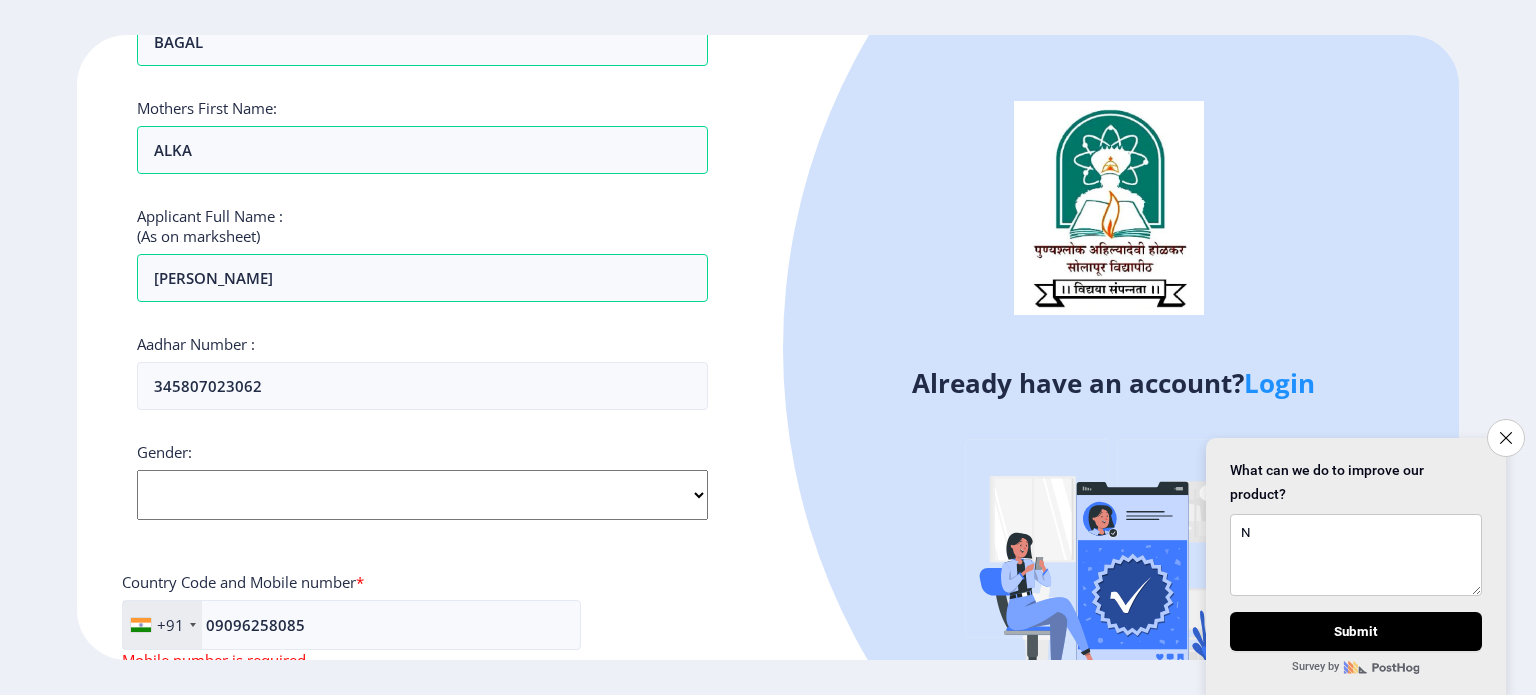 scroll, scrollTop: 398, scrollLeft: 0, axis: vertical 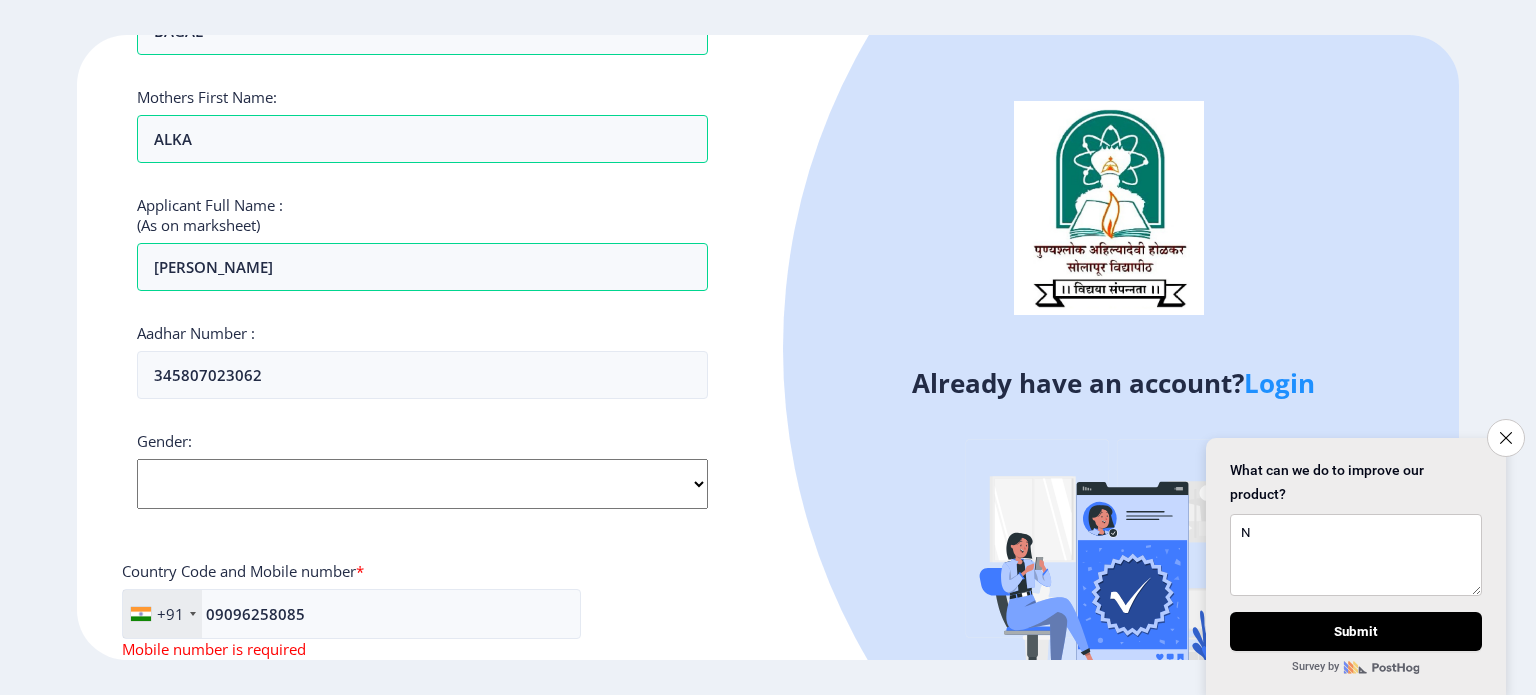 type on "345807023062" 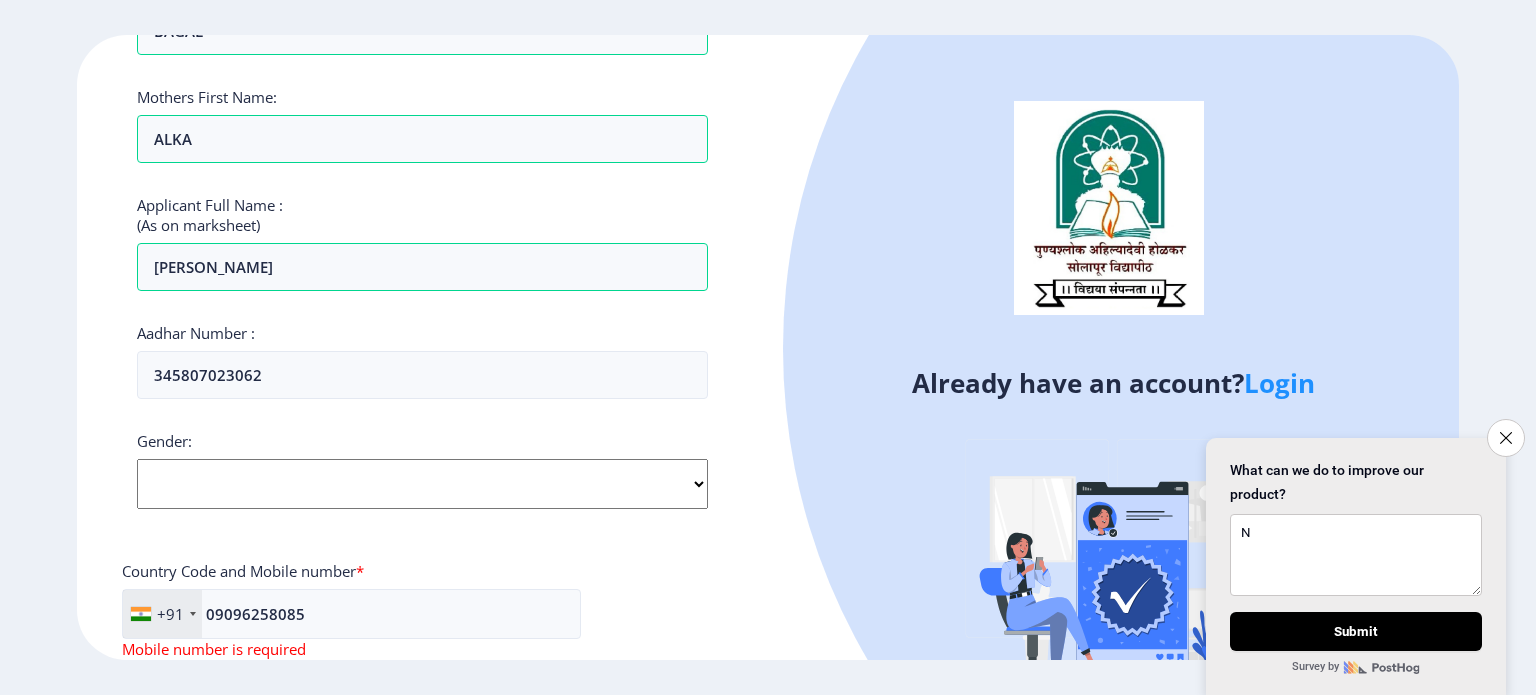 click on "Select Gender [DEMOGRAPHIC_DATA] [DEMOGRAPHIC_DATA] Other" 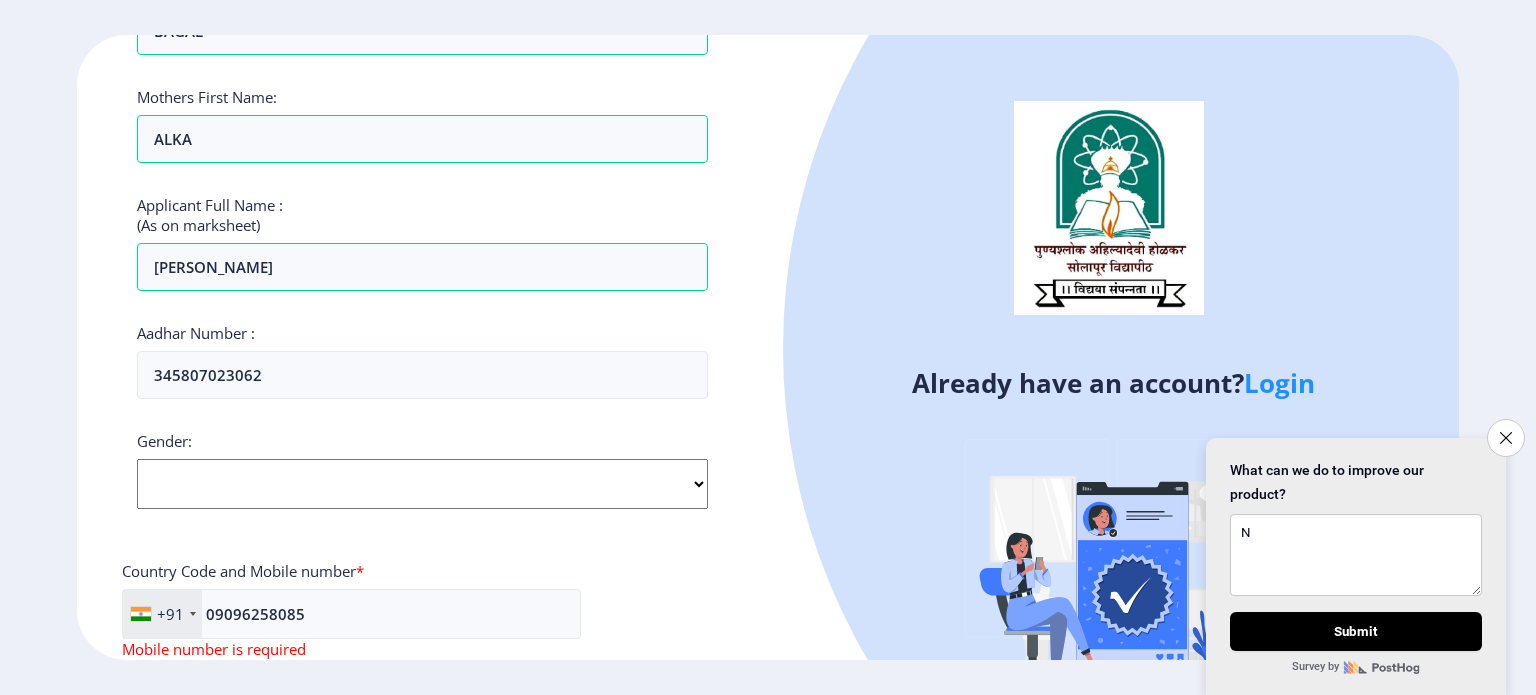 select on "[DEMOGRAPHIC_DATA]" 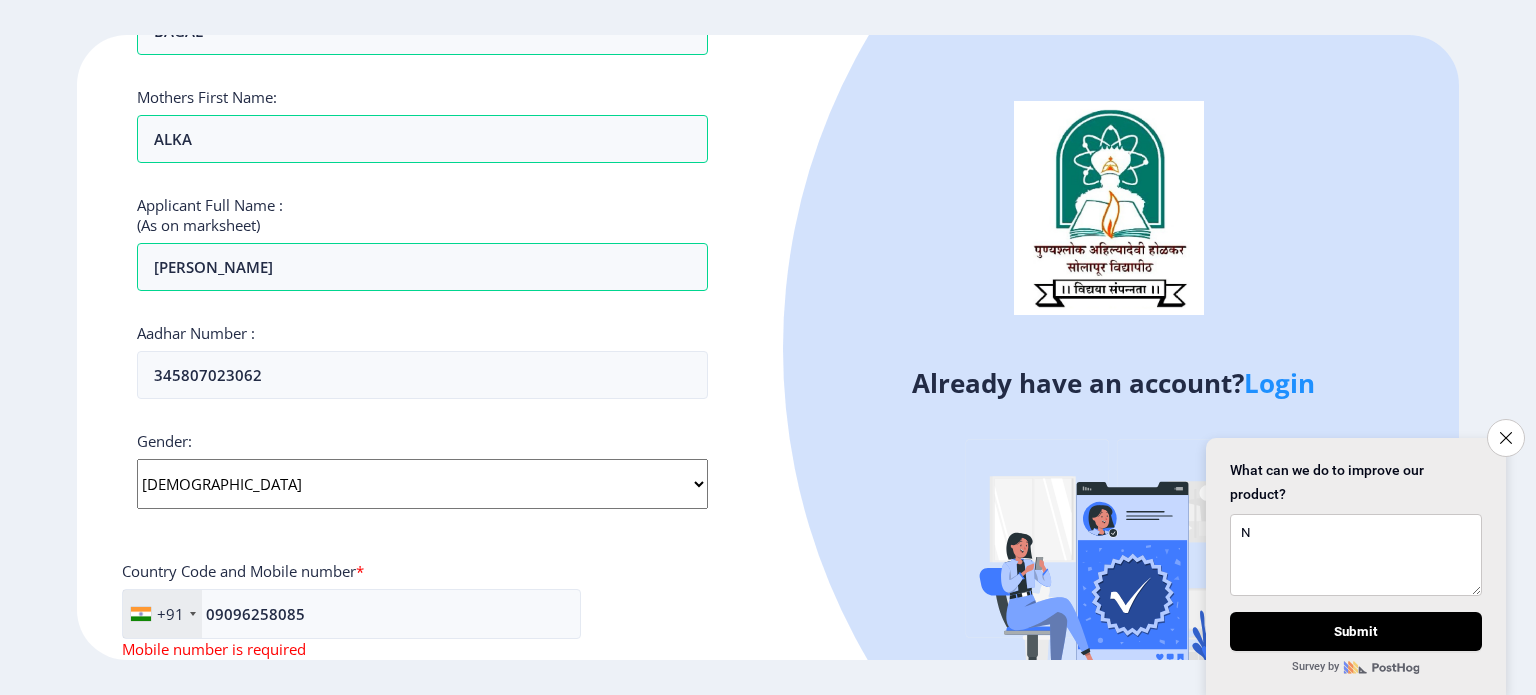 click on "Select Gender [DEMOGRAPHIC_DATA] [DEMOGRAPHIC_DATA] Other" 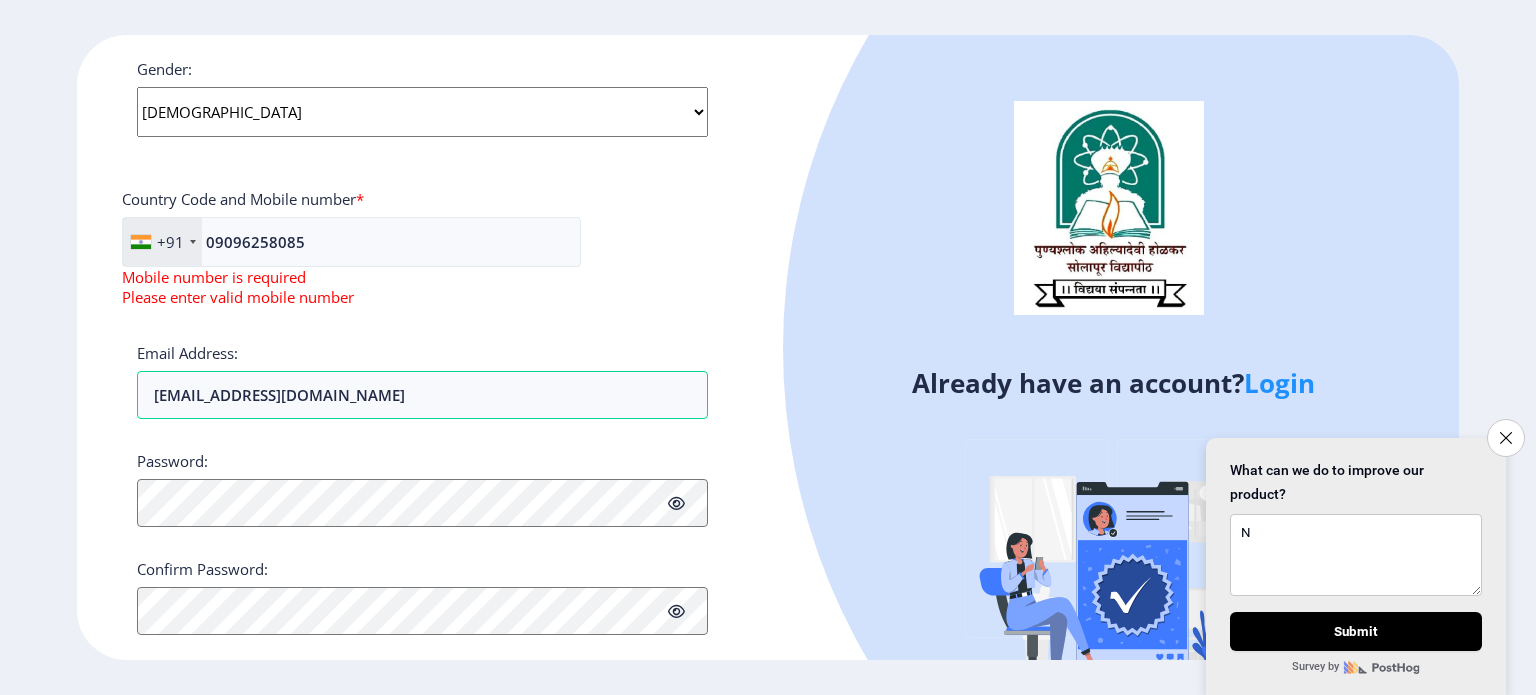 scroll, scrollTop: 803, scrollLeft: 0, axis: vertical 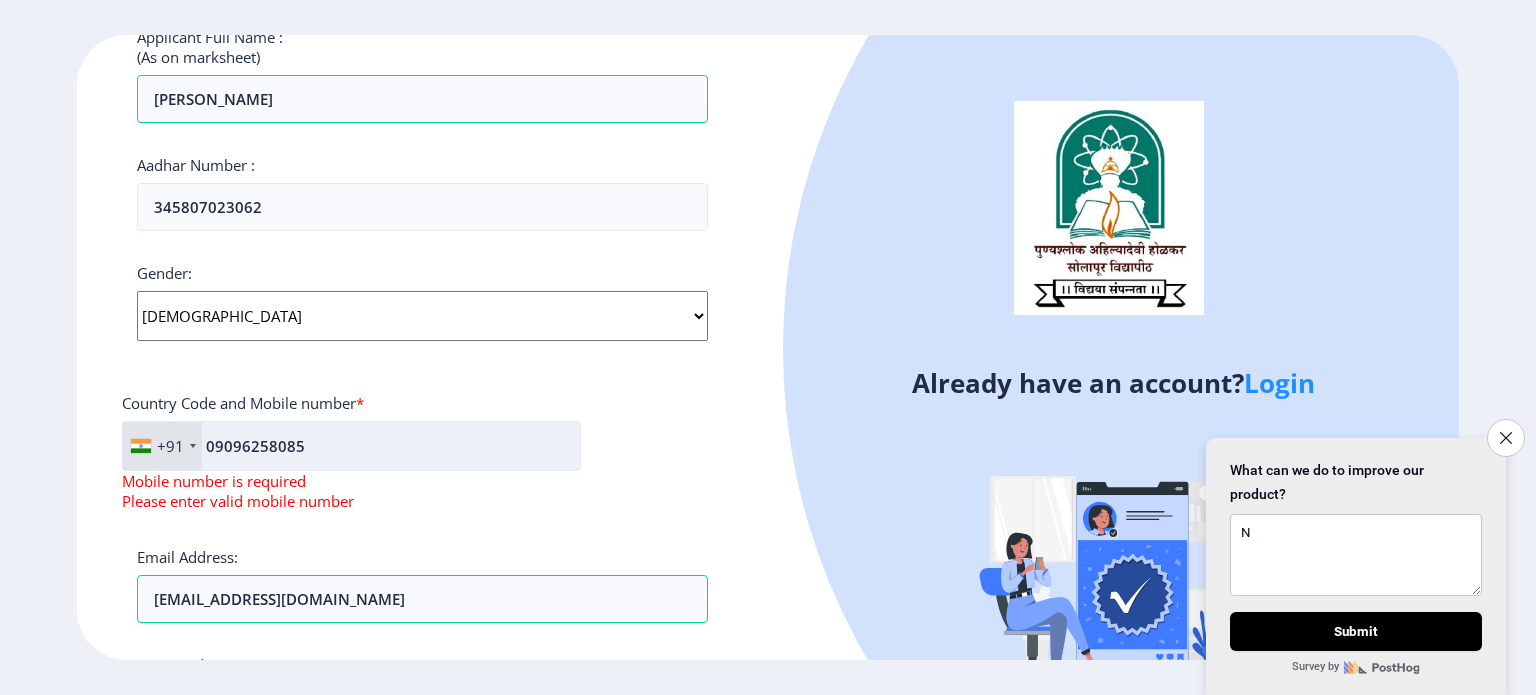 click on "09096258085" 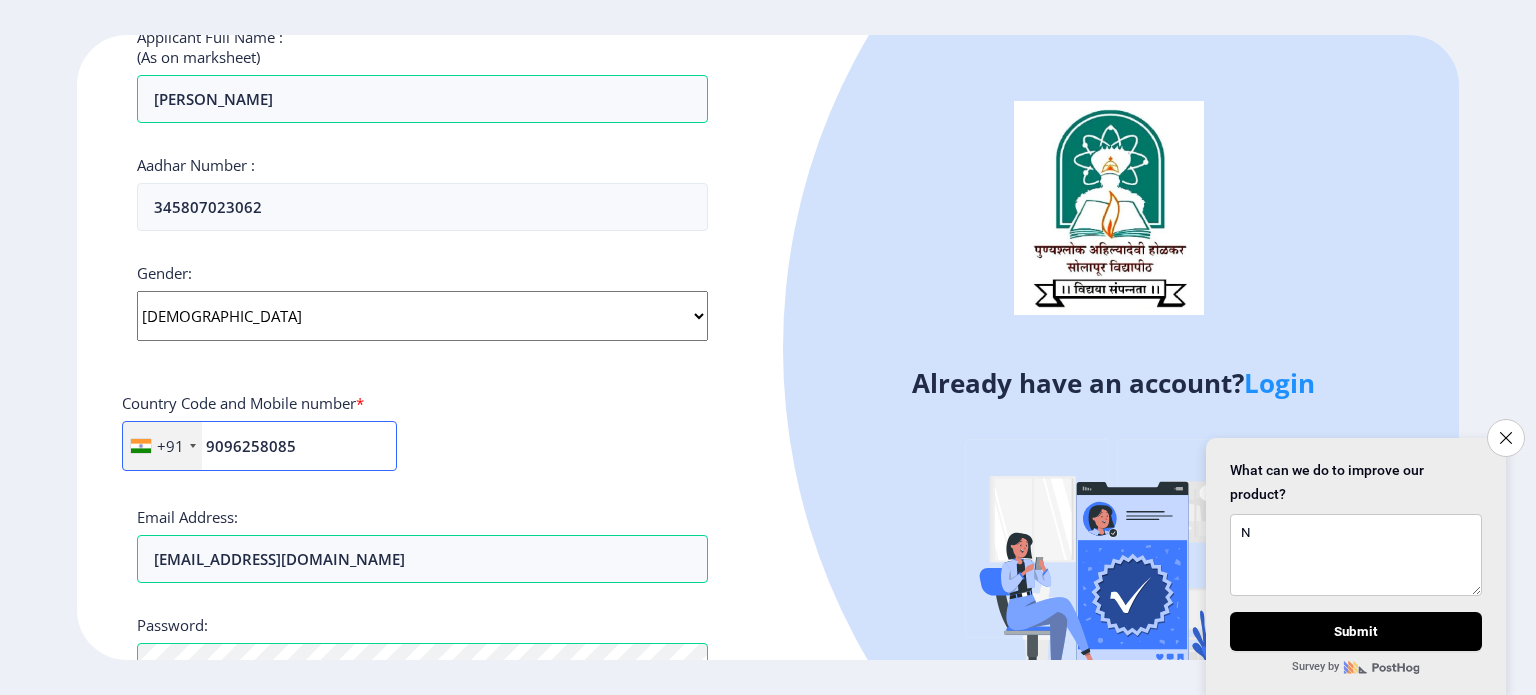 type on "9096258085" 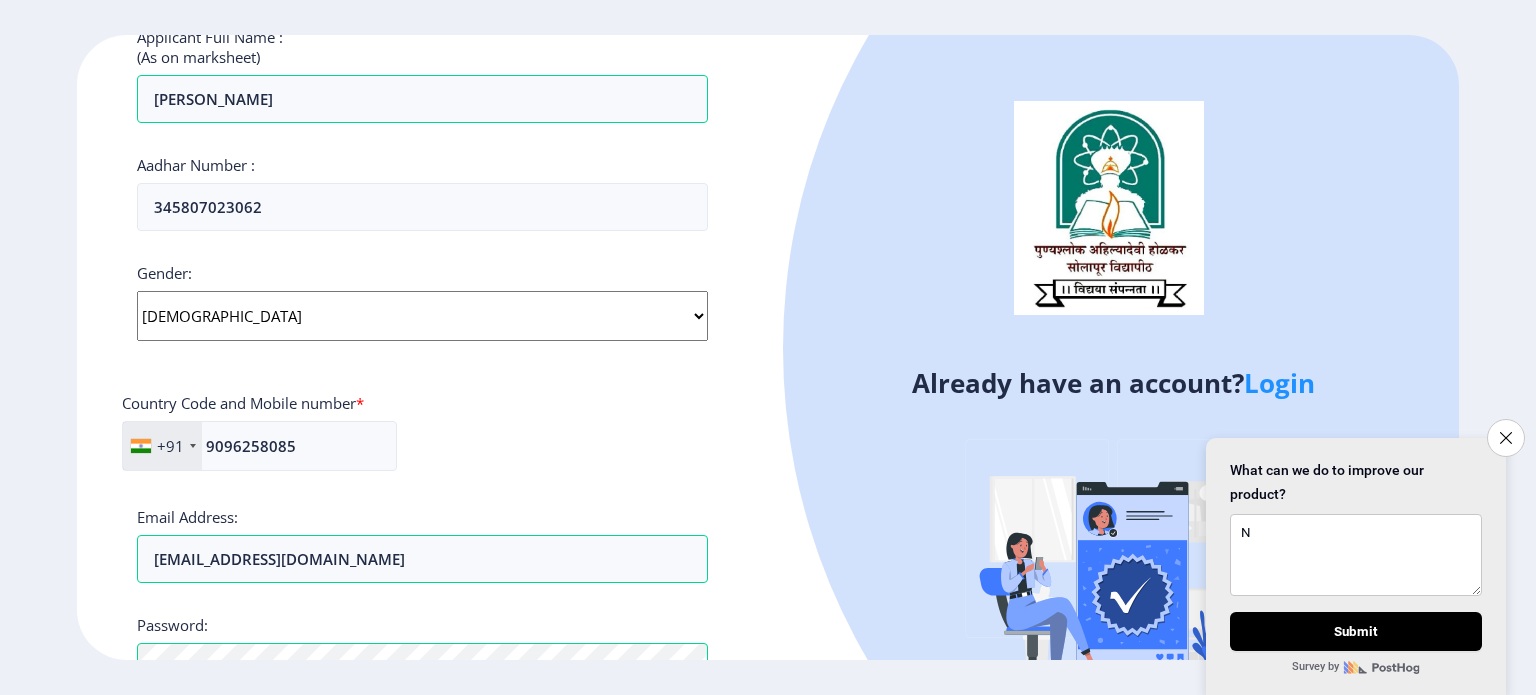 click on "Applicant First Name: NIKHIL Applicant Middle Name: [PERSON_NAME] Applicant Last Name: [PERSON_NAME] Mothers First Name: [PERSON_NAME] Applicant Full Name : (As on marksheet) [PERSON_NAME] Aadhar Number :  345807023062 Gender: Select Gender [DEMOGRAPHIC_DATA] [DEMOGRAPHIC_DATA] Other  Country Code and Mobile number  *  +91 [GEOGRAPHIC_DATA] ([GEOGRAPHIC_DATA]) +91 [GEOGRAPHIC_DATA] (‫[GEOGRAPHIC_DATA]‬‎) +93 [GEOGRAPHIC_DATA] ([GEOGRAPHIC_DATA]) +355 [GEOGRAPHIC_DATA] (‫[GEOGRAPHIC_DATA]‬‎) +213 [US_STATE] +1 [GEOGRAPHIC_DATA] +376 [GEOGRAPHIC_DATA] +244 [GEOGRAPHIC_DATA] +1 [GEOGRAPHIC_DATA] +1 [GEOGRAPHIC_DATA] +54 [GEOGRAPHIC_DATA] ([GEOGRAPHIC_DATA]) +374 [GEOGRAPHIC_DATA] +297 [GEOGRAPHIC_DATA] +61 [GEOGRAPHIC_DATA] ([GEOGRAPHIC_DATA]) +43 [GEOGRAPHIC_DATA] ([GEOGRAPHIC_DATA]) +994 [GEOGRAPHIC_DATA] +1 [GEOGRAPHIC_DATA] (‫[GEOGRAPHIC_DATA]‬‎) +973 [GEOGRAPHIC_DATA] ([GEOGRAPHIC_DATA]) +880 [GEOGRAPHIC_DATA] +1 [GEOGRAPHIC_DATA] ([GEOGRAPHIC_DATA]) +375 [GEOGRAPHIC_DATA] ([GEOGRAPHIC_DATA]) +32 [GEOGRAPHIC_DATA] +501 [GEOGRAPHIC_DATA] ([GEOGRAPHIC_DATA]) +229 [GEOGRAPHIC_DATA] +1 [GEOGRAPHIC_DATA] (འབྲུག) +975 [GEOGRAPHIC_DATA] +591 [GEOGRAPHIC_DATA] ([GEOGRAPHIC_DATA]) +387 [GEOGRAPHIC_DATA] +267 [GEOGRAPHIC_DATA] ([GEOGRAPHIC_DATA]) +55 [GEOGRAPHIC_DATA] +246 +1 [GEOGRAPHIC_DATA] +673 +359" 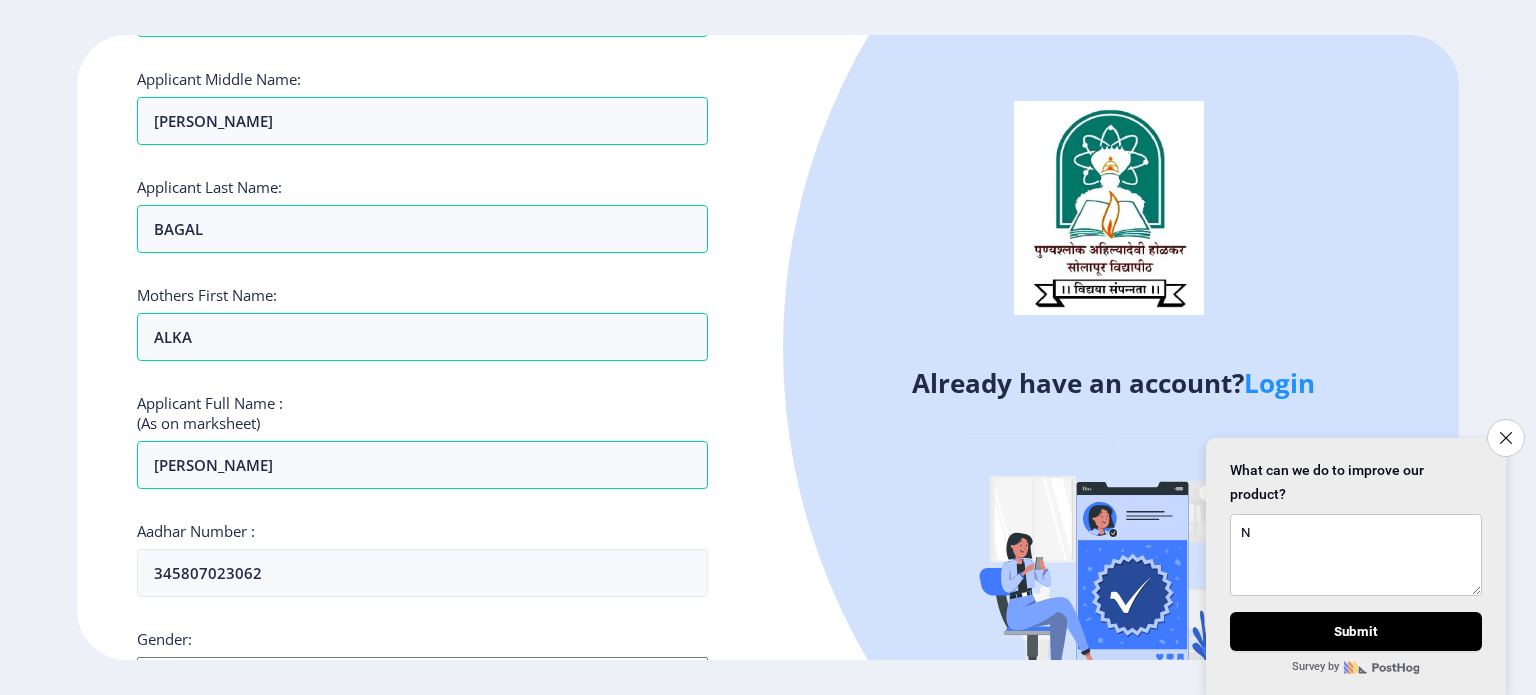 scroll, scrollTop: 192, scrollLeft: 0, axis: vertical 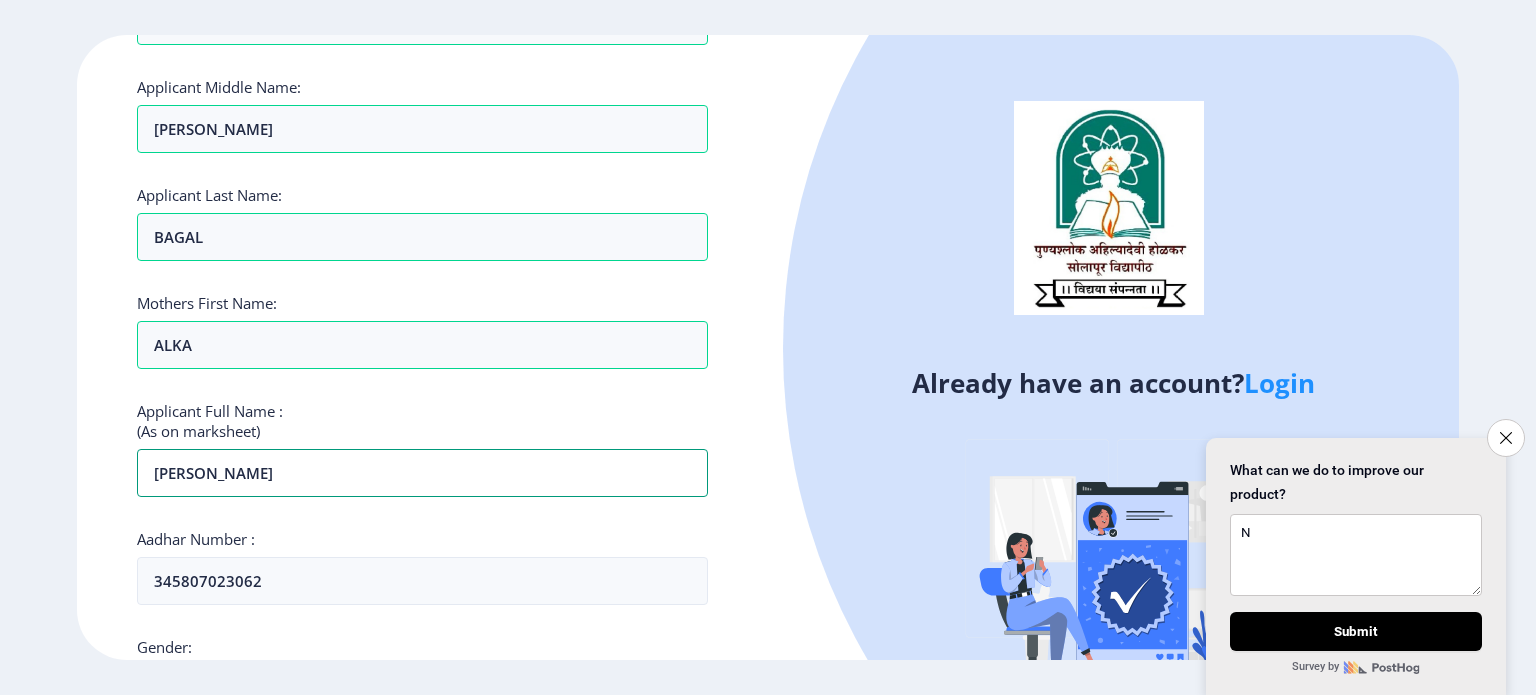 drag, startPoint x: 324, startPoint y: 472, endPoint x: 65, endPoint y: 463, distance: 259.1563 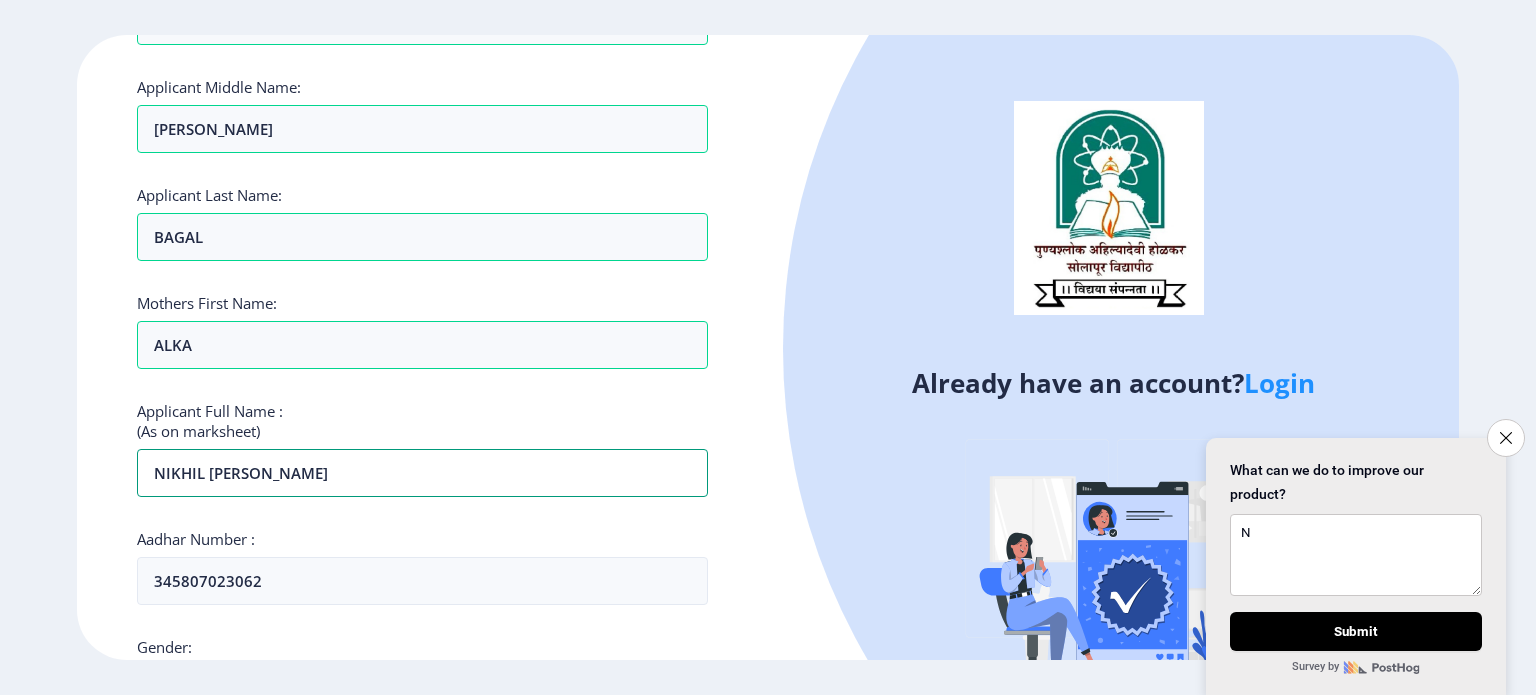 type on "NIKHIL [PERSON_NAME]" 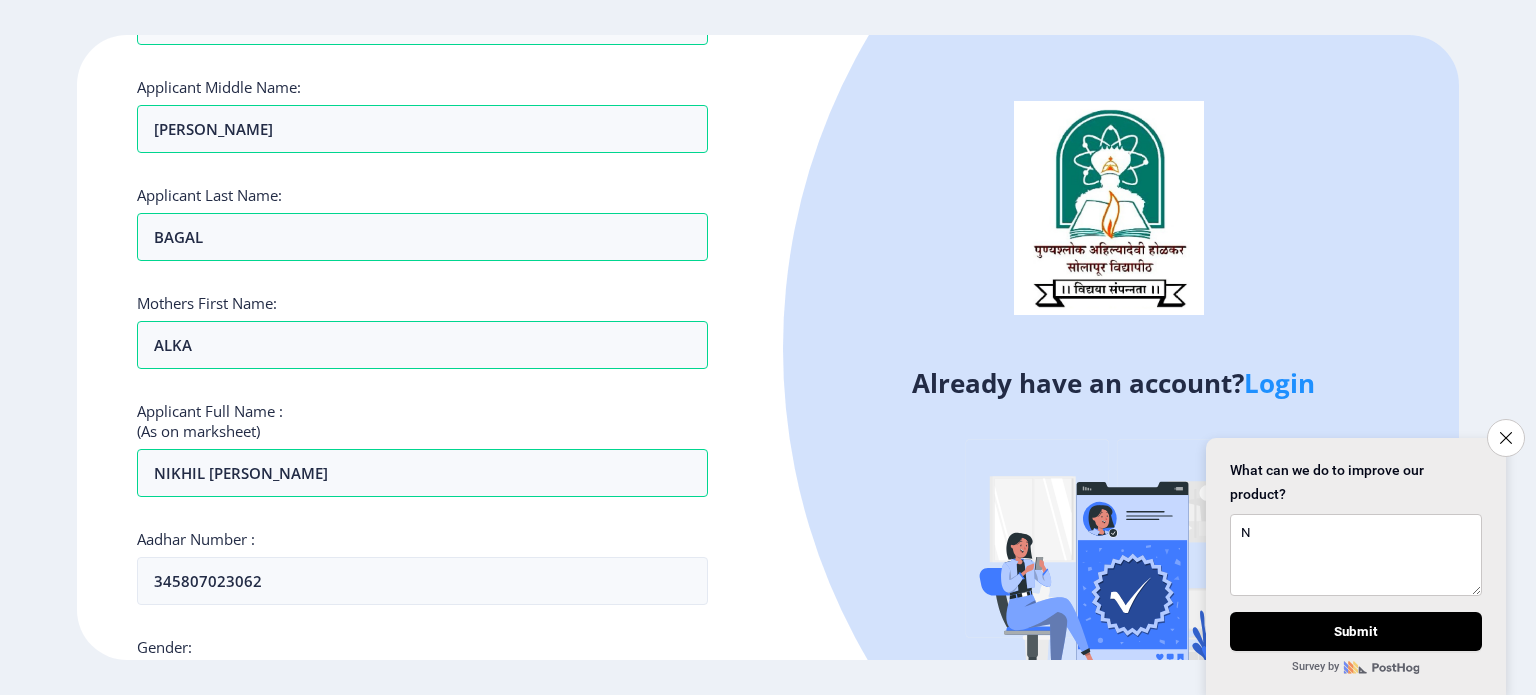 click on "Applicant Full Name : (As on marksheet) NIKHIL [PERSON_NAME]" 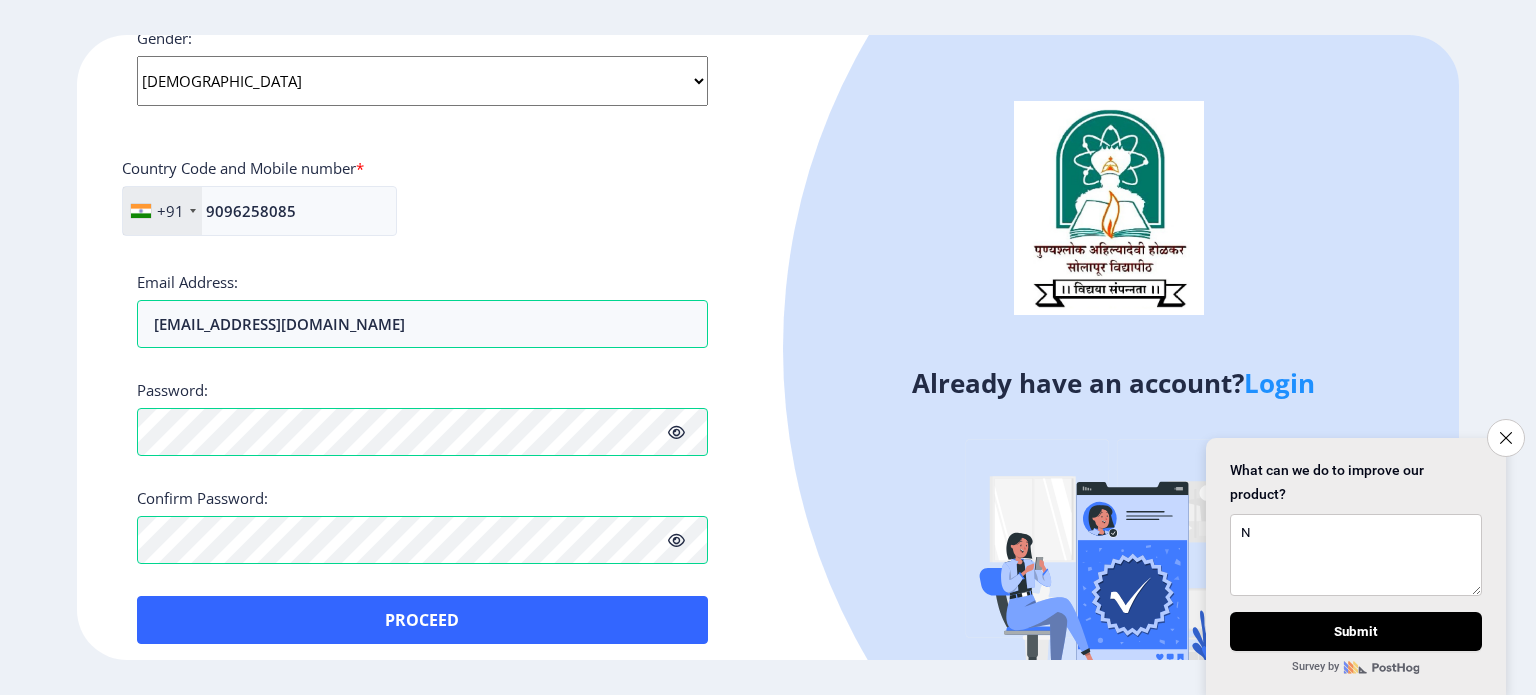 scroll, scrollTop: 807, scrollLeft: 0, axis: vertical 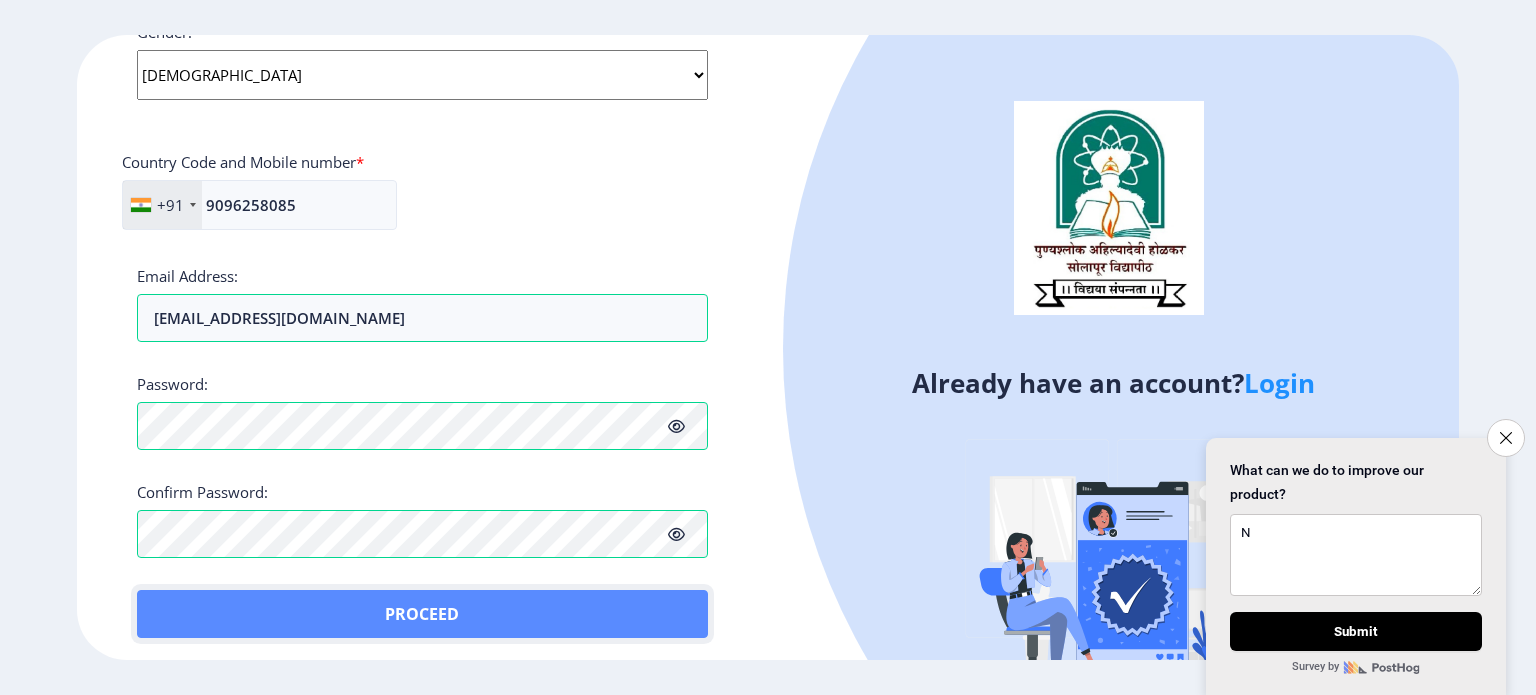 click on "Proceed" 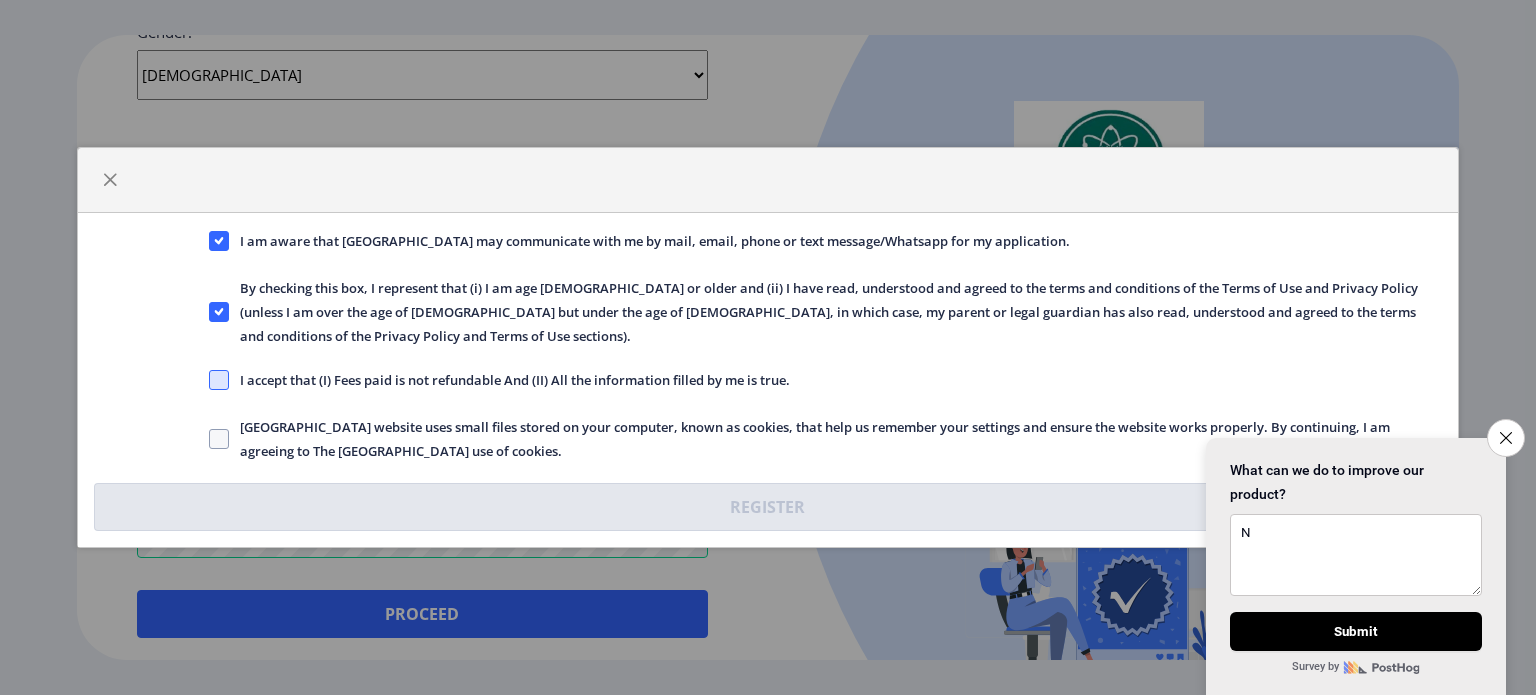 click 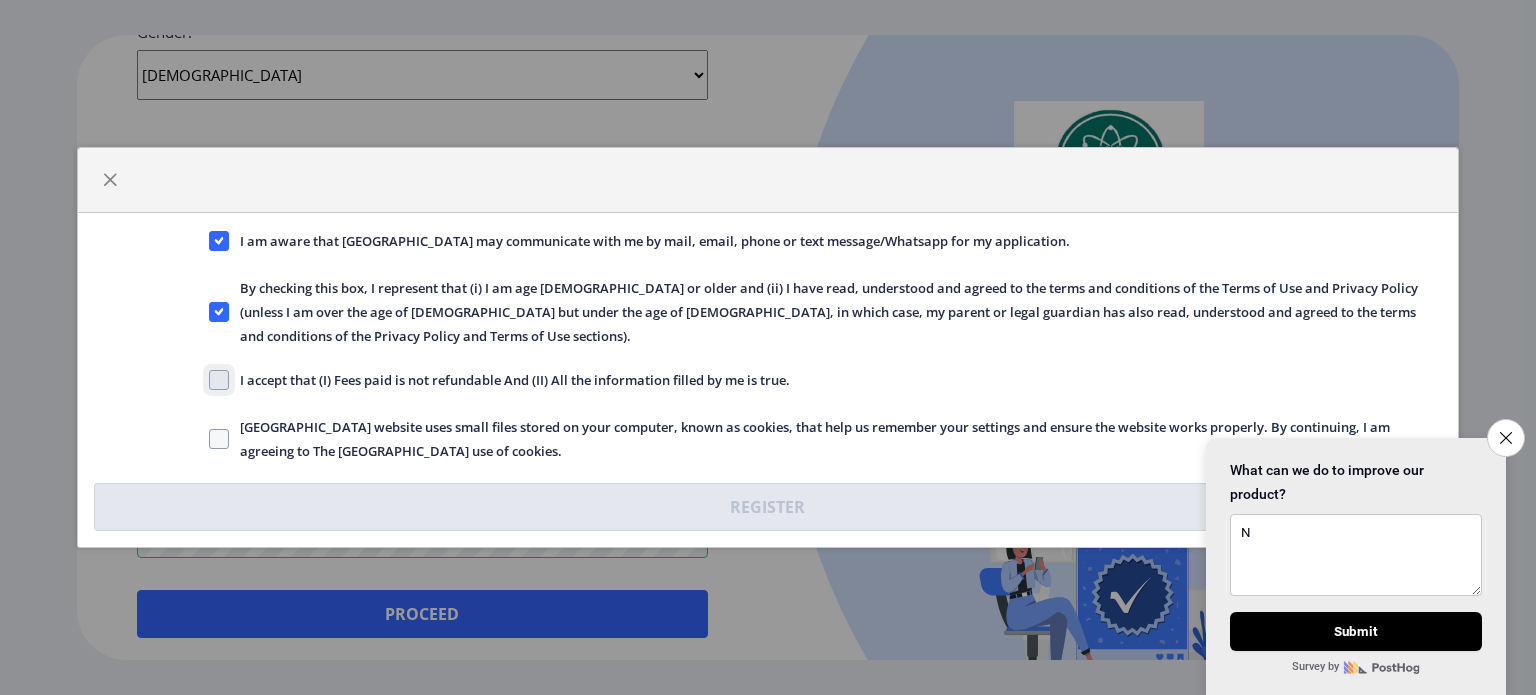 click on "I accept that (I) Fees paid is not refundable And (II) All the information filled by me is true." 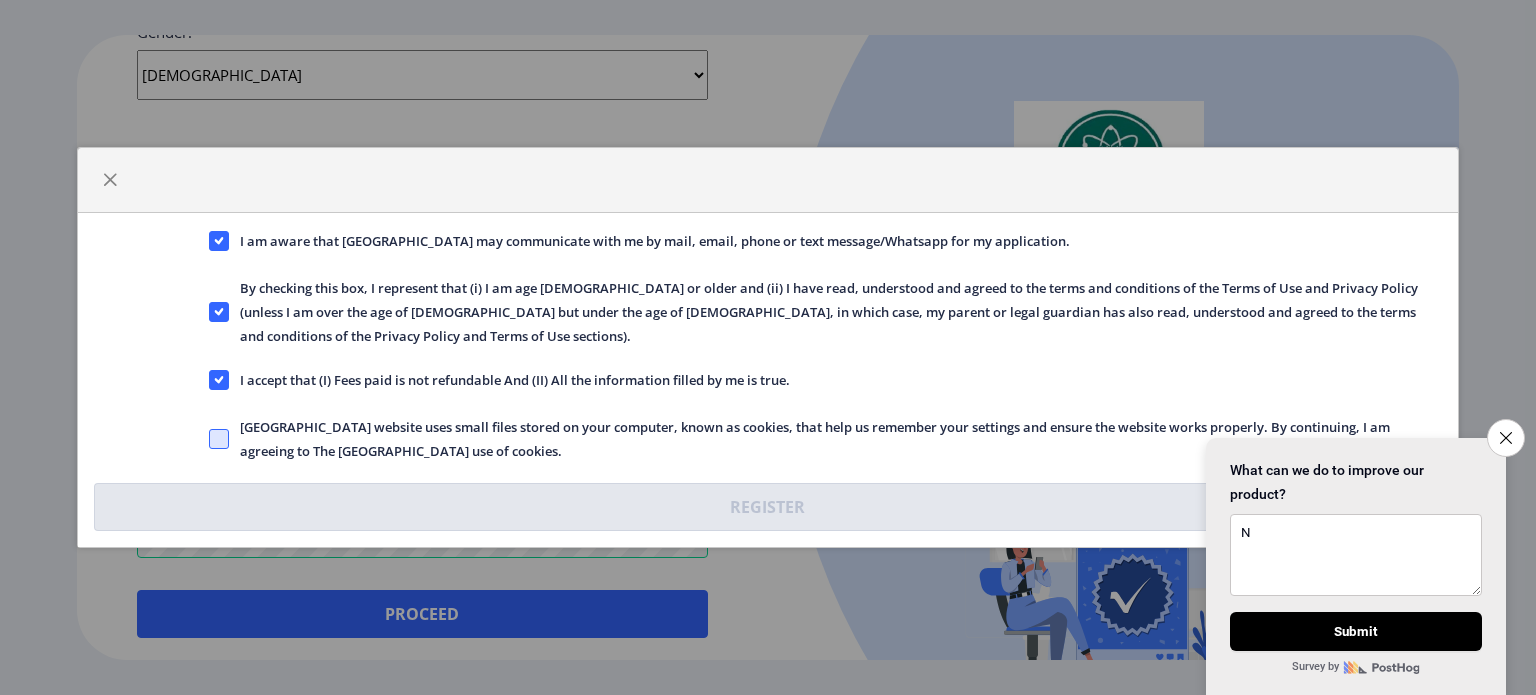 click 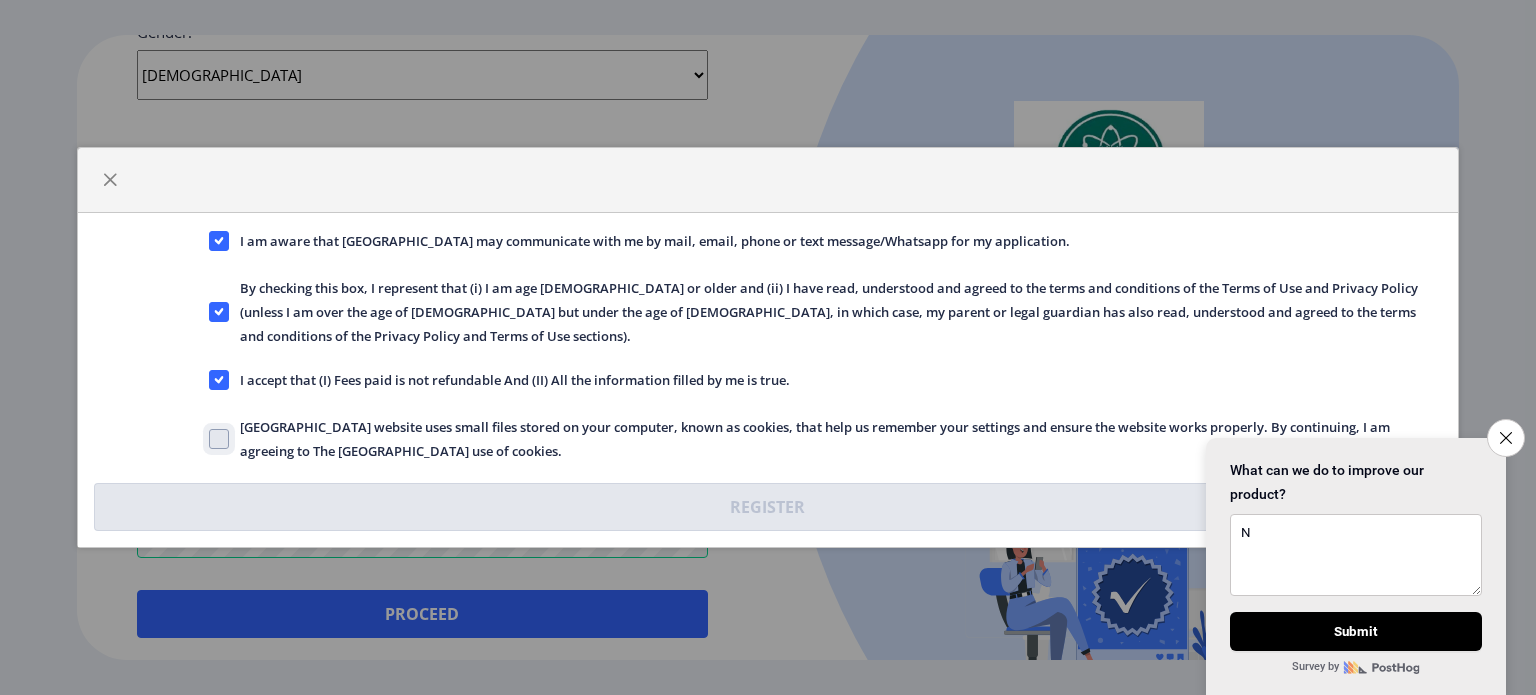 click on "[GEOGRAPHIC_DATA] website uses small files stored on your computer, known as cookies, that help us remember your settings and ensure the website works properly. By continuing, I am agreeing to The [GEOGRAPHIC_DATA] use of cookies." 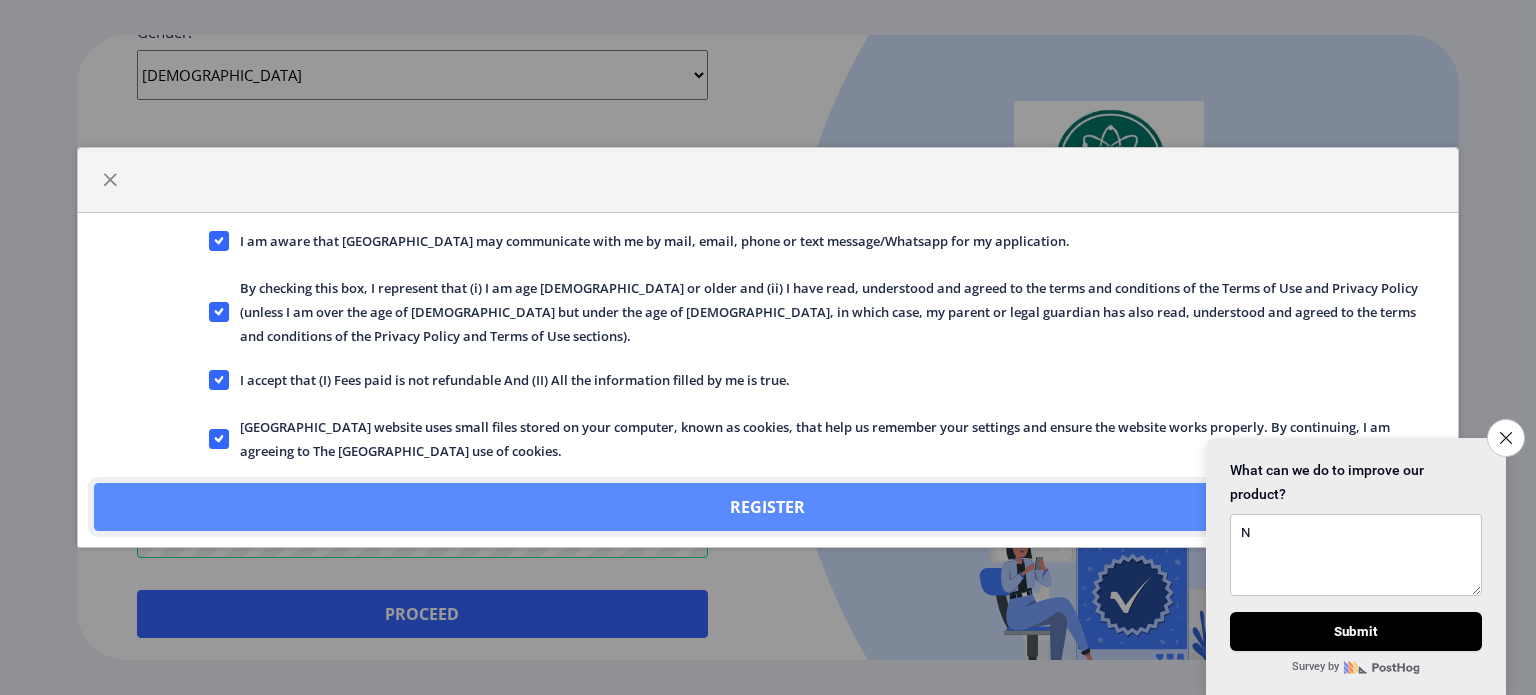 click on "Register" 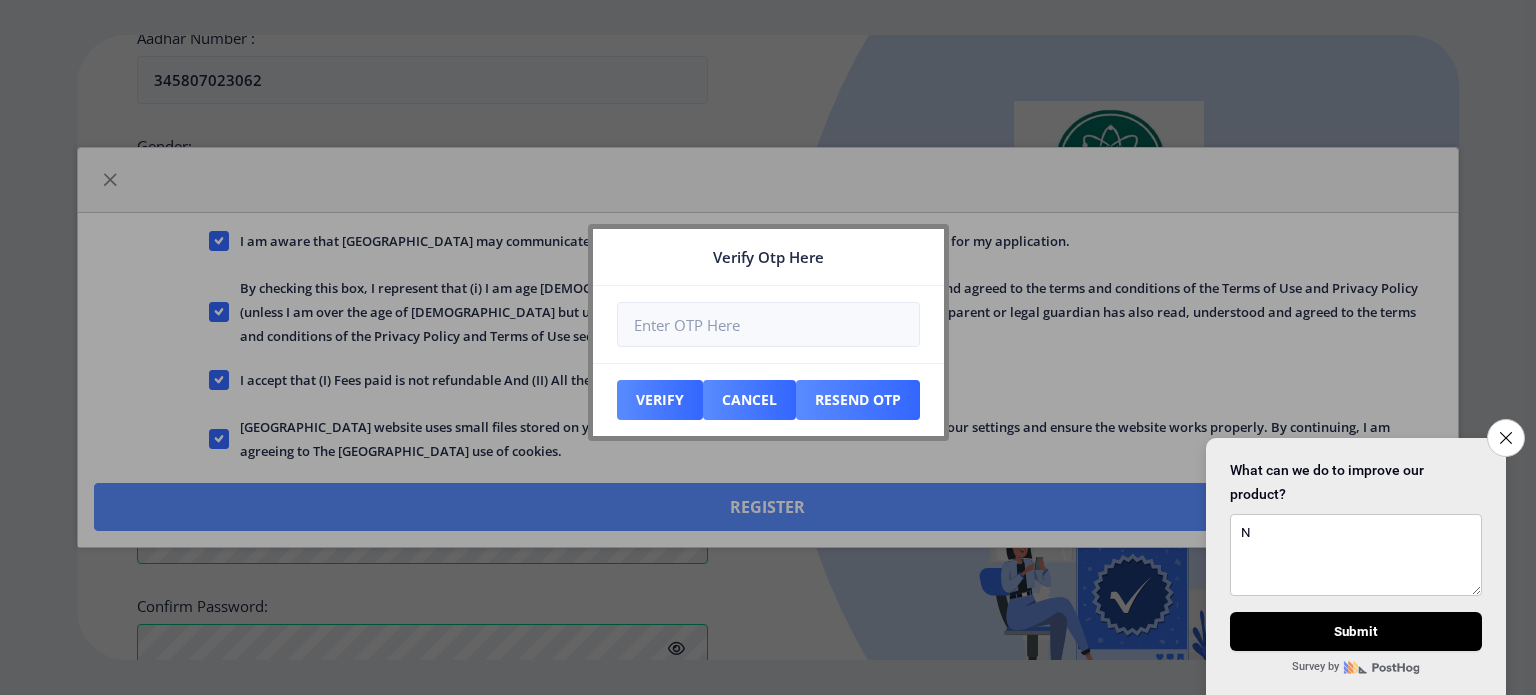 scroll, scrollTop: 920, scrollLeft: 0, axis: vertical 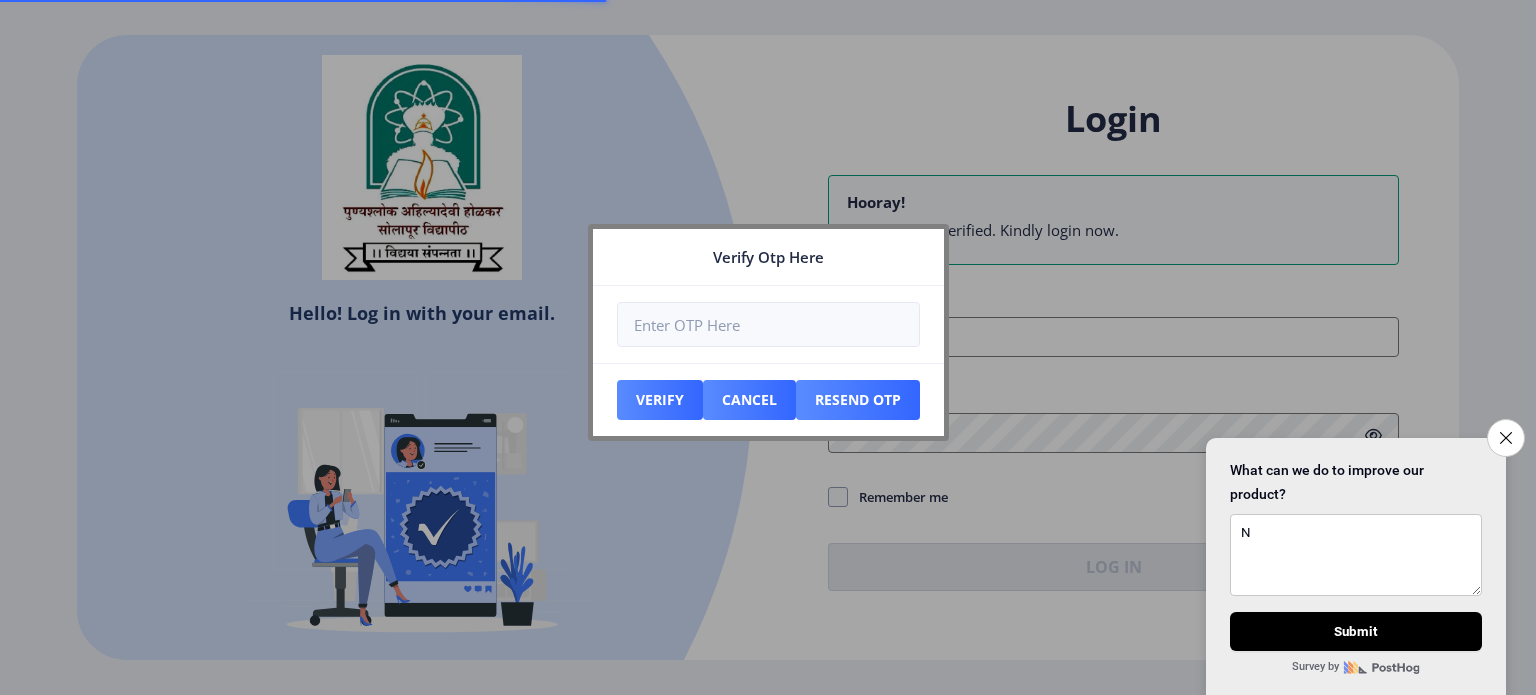 type on "[EMAIL_ADDRESS][DOMAIN_NAME]" 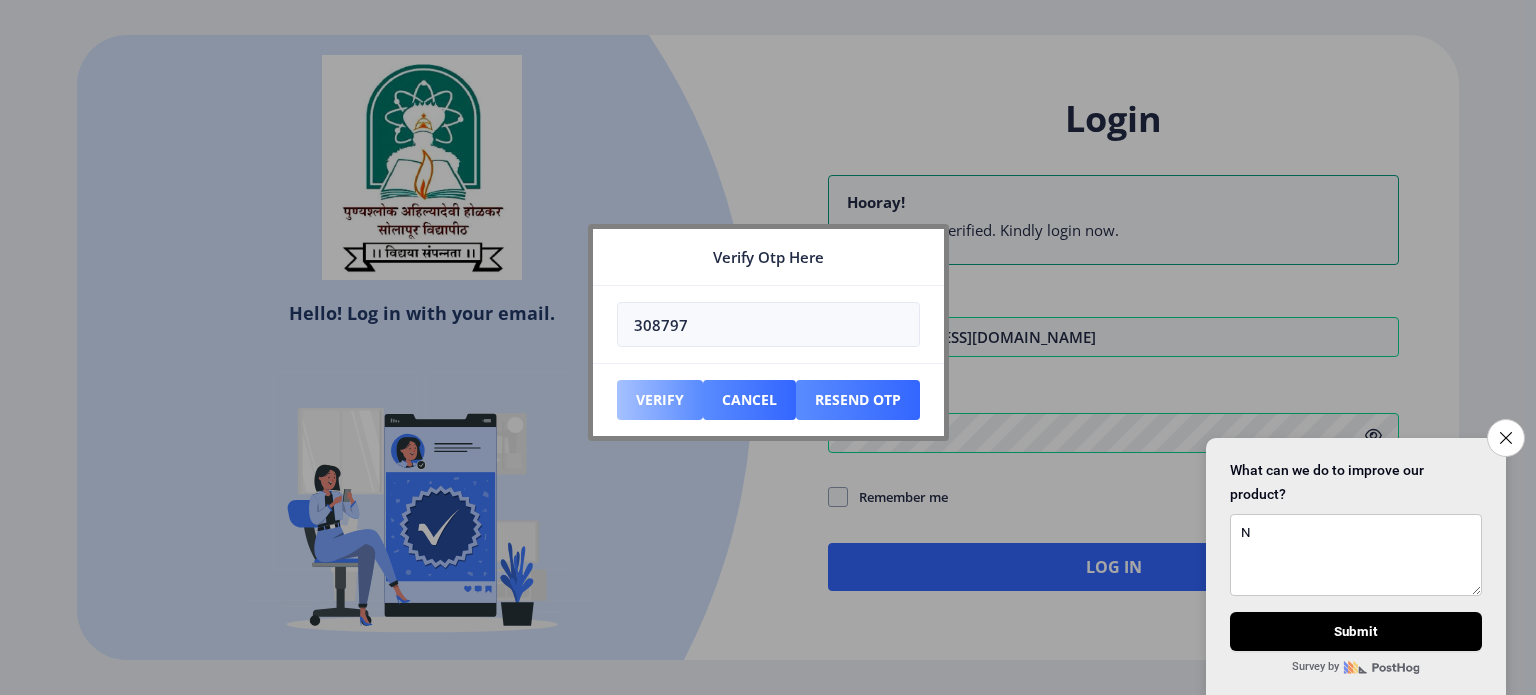 type on "308797" 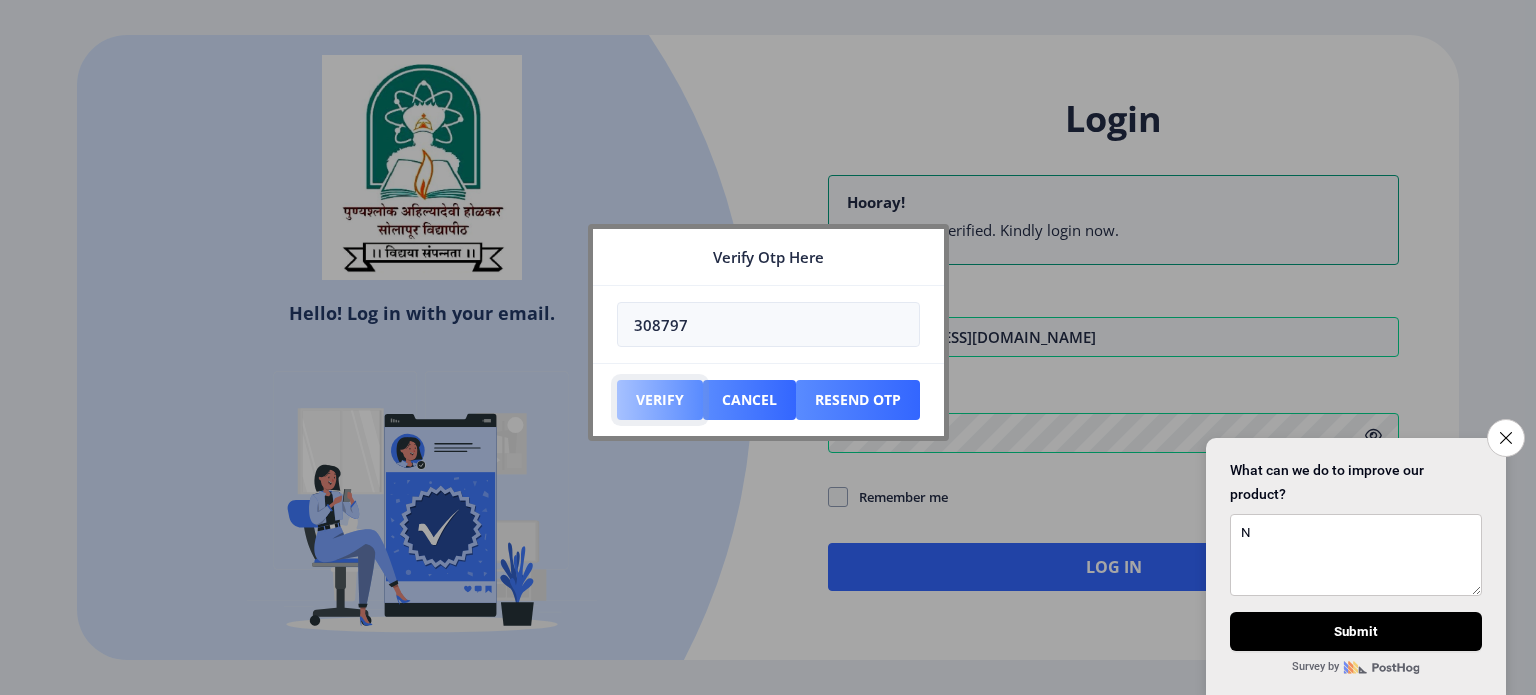 click on "Verify" at bounding box center (660, 400) 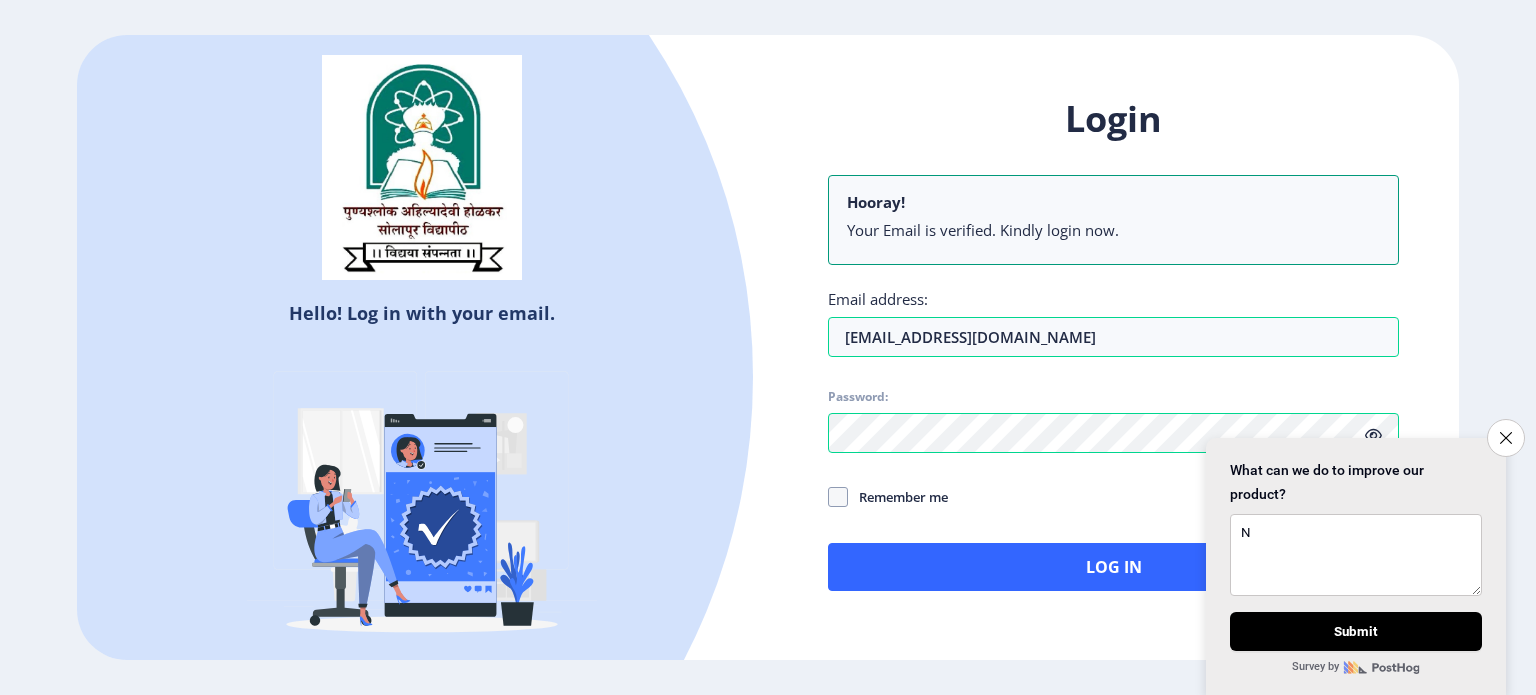 click on "Remember me" 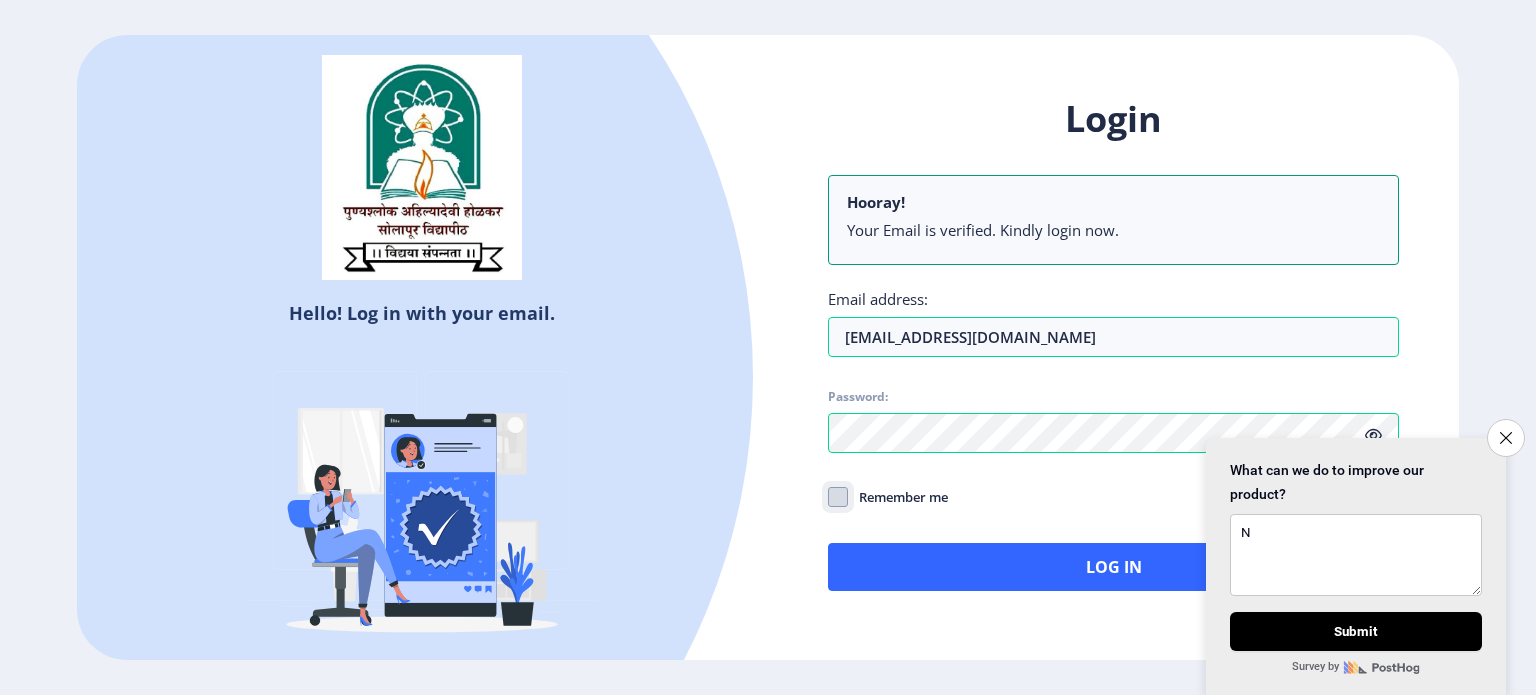 click on "Remember me" 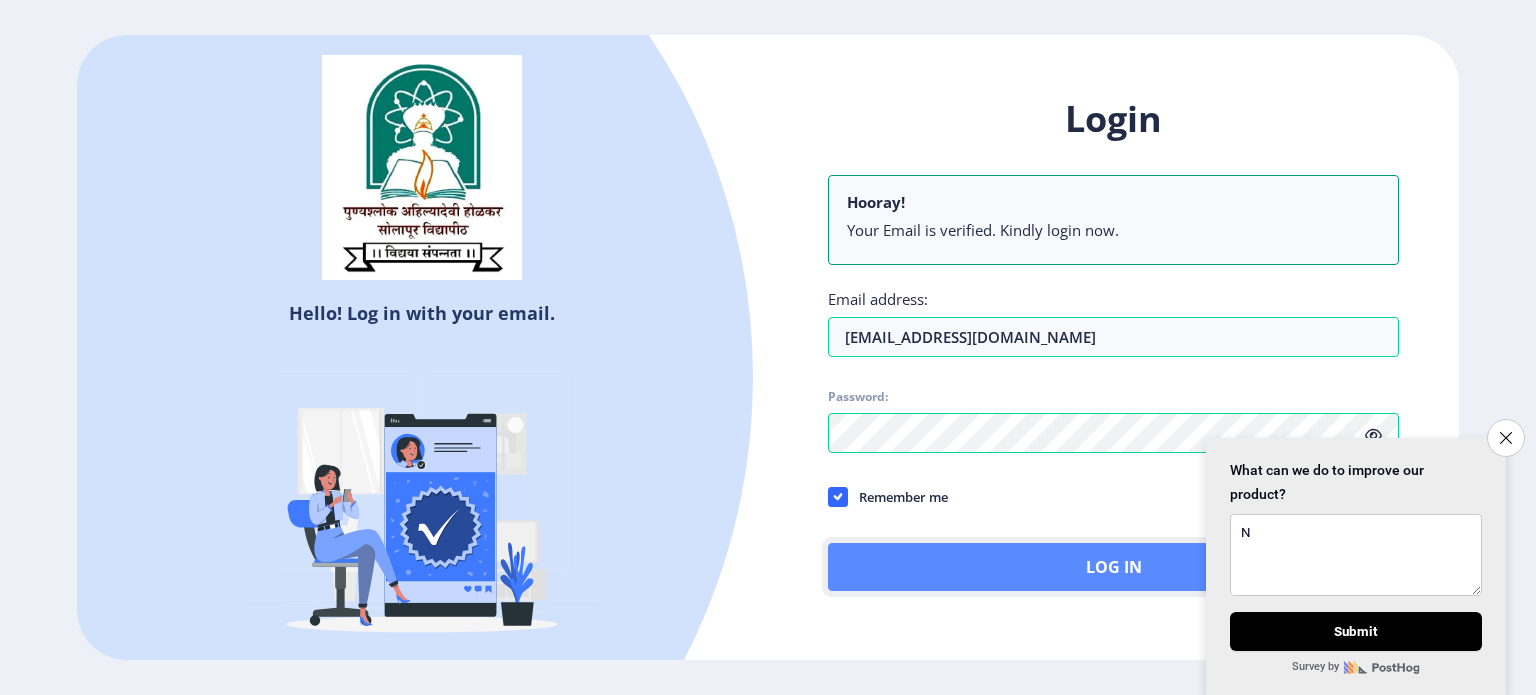 click on "Log In" 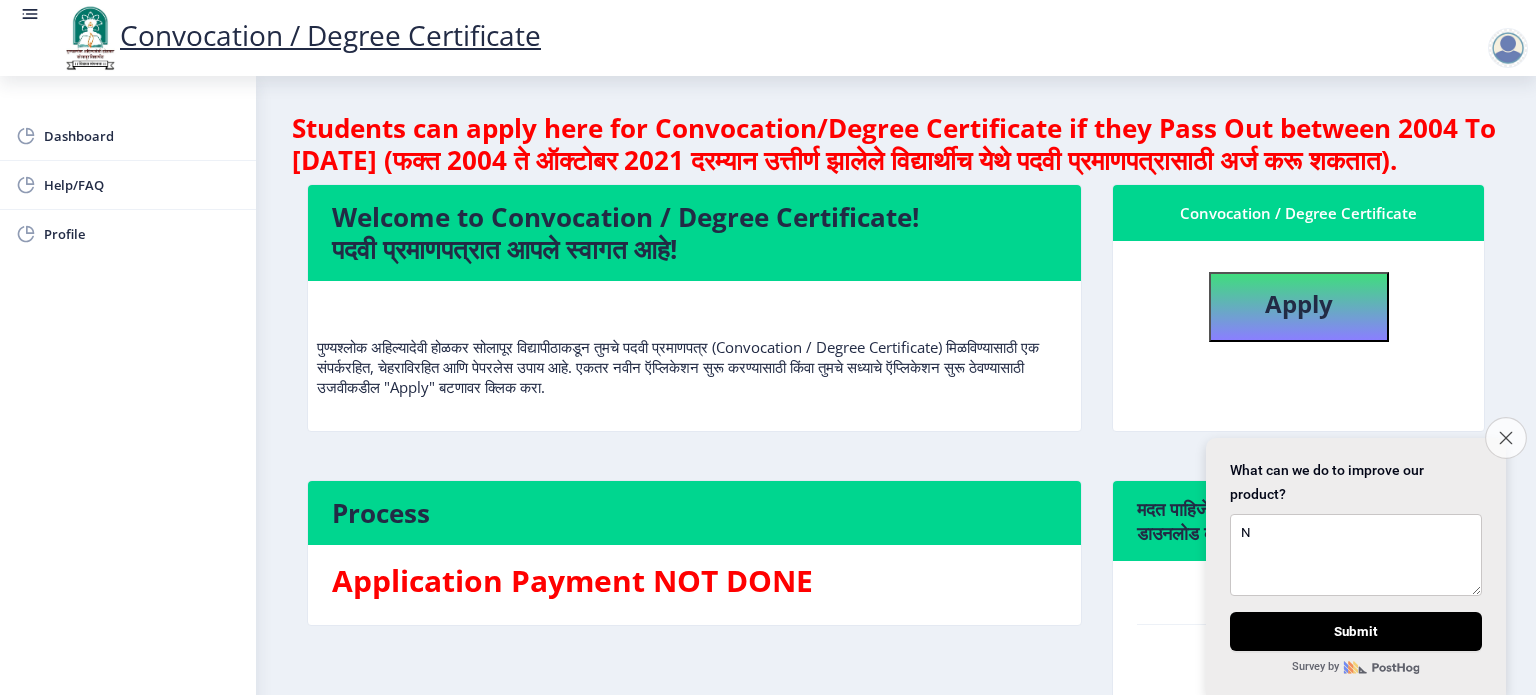 click on "Close survey" 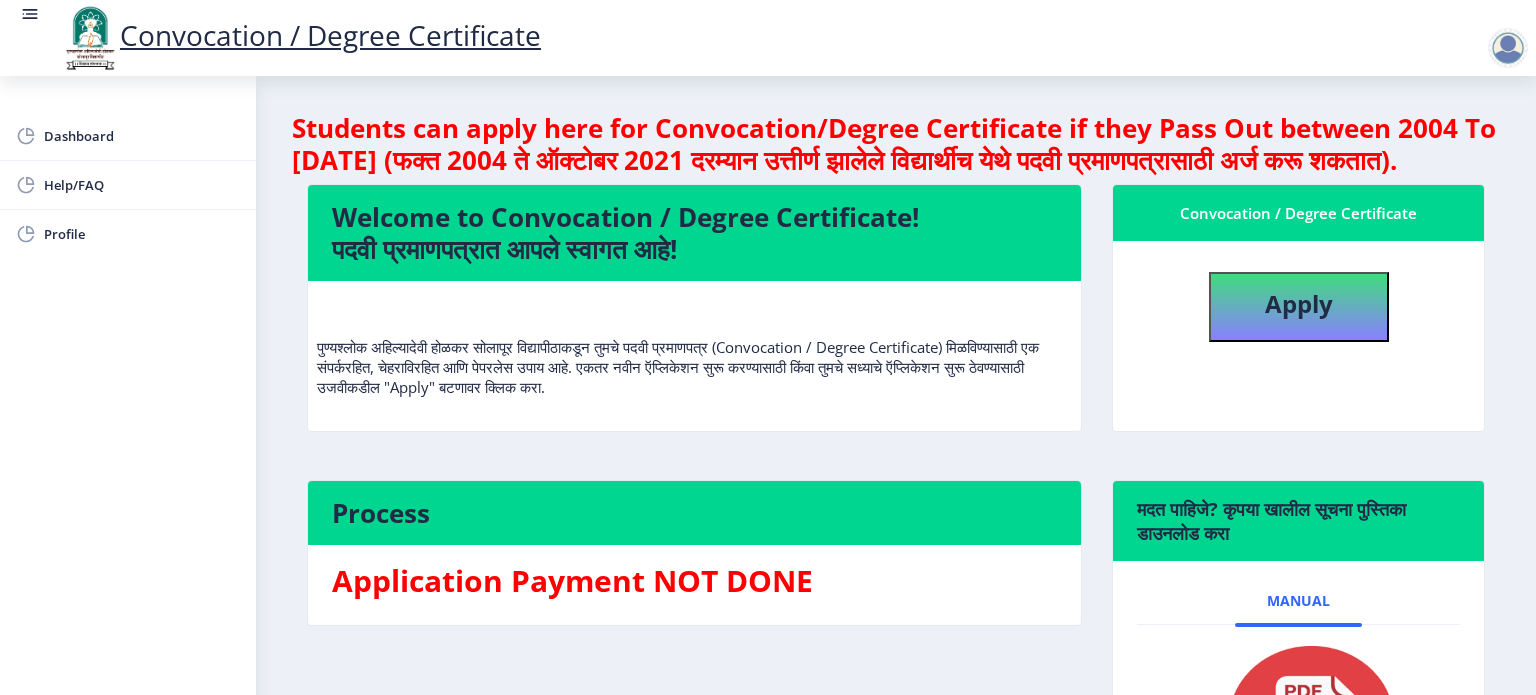 scroll, scrollTop: 20, scrollLeft: 0, axis: vertical 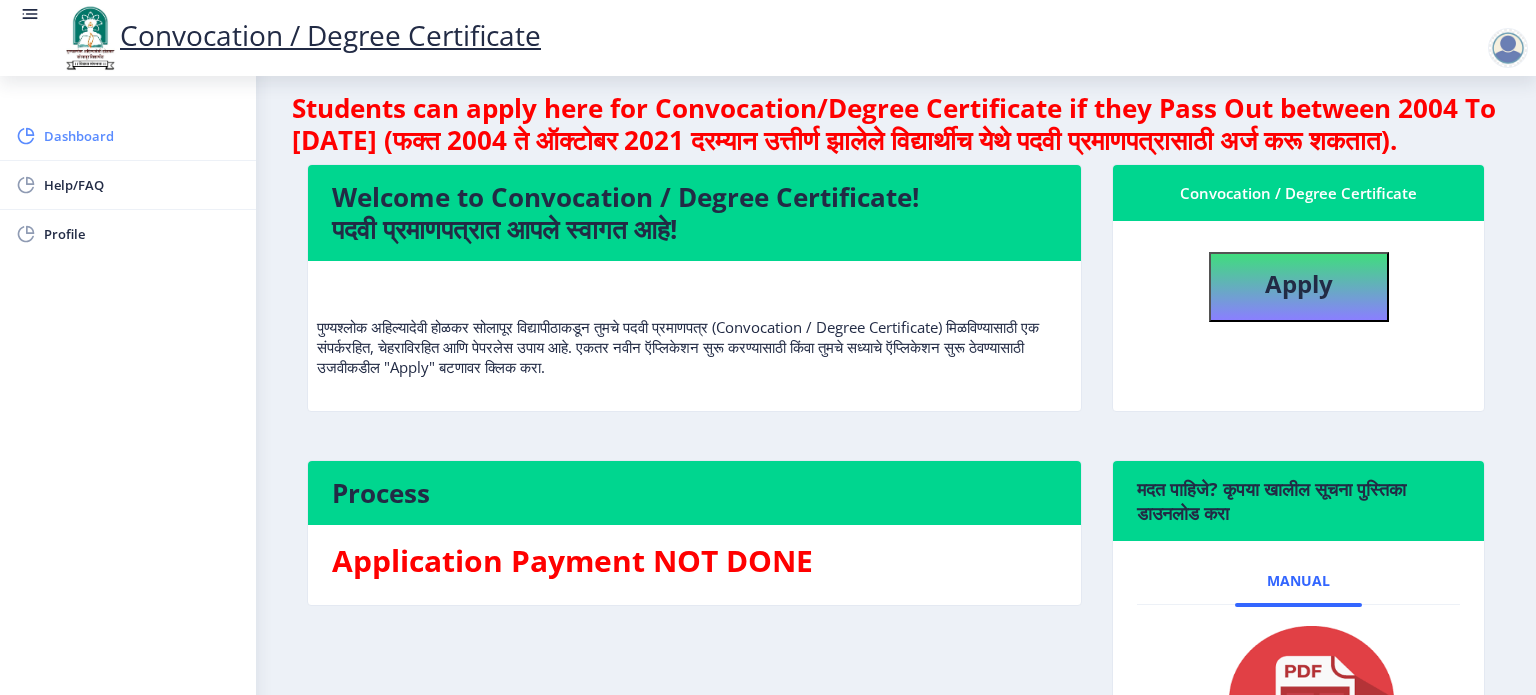 click on "Dashboard" 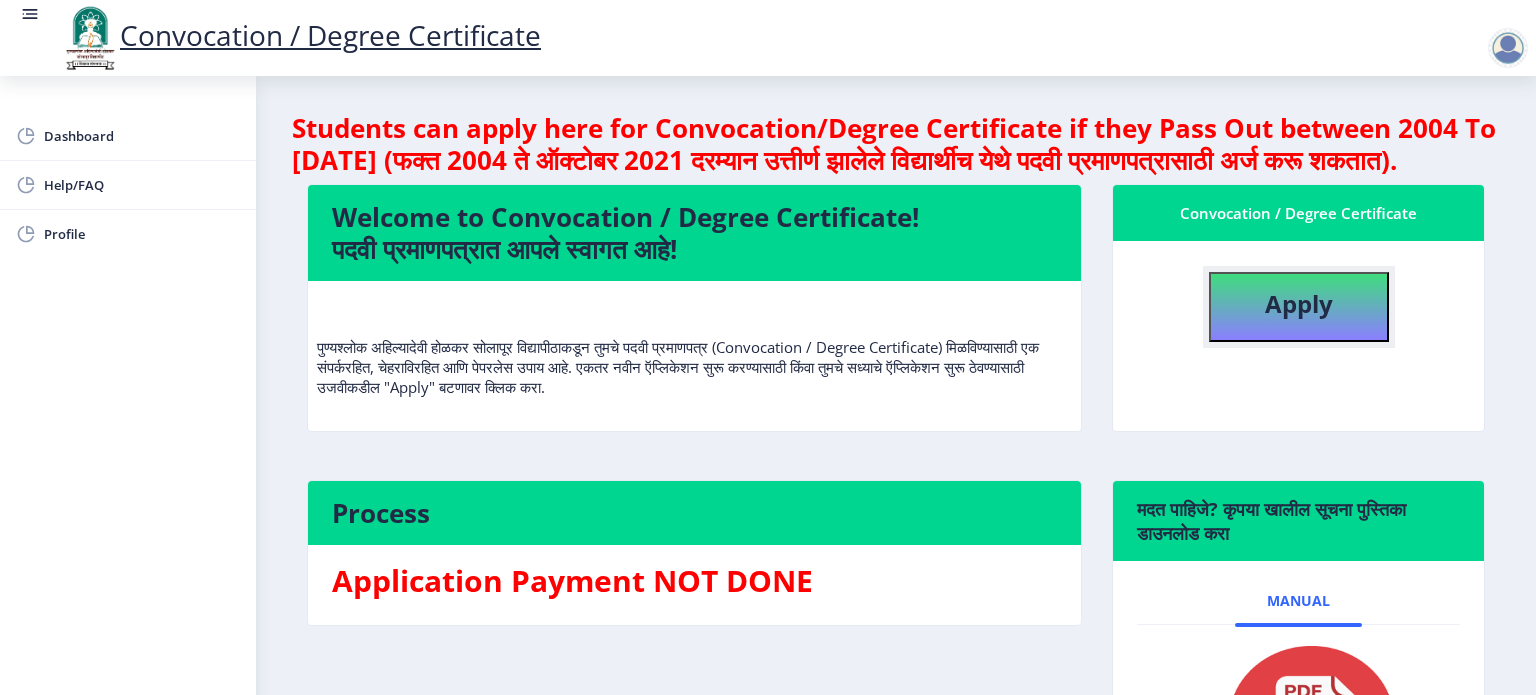 click on "Apply" 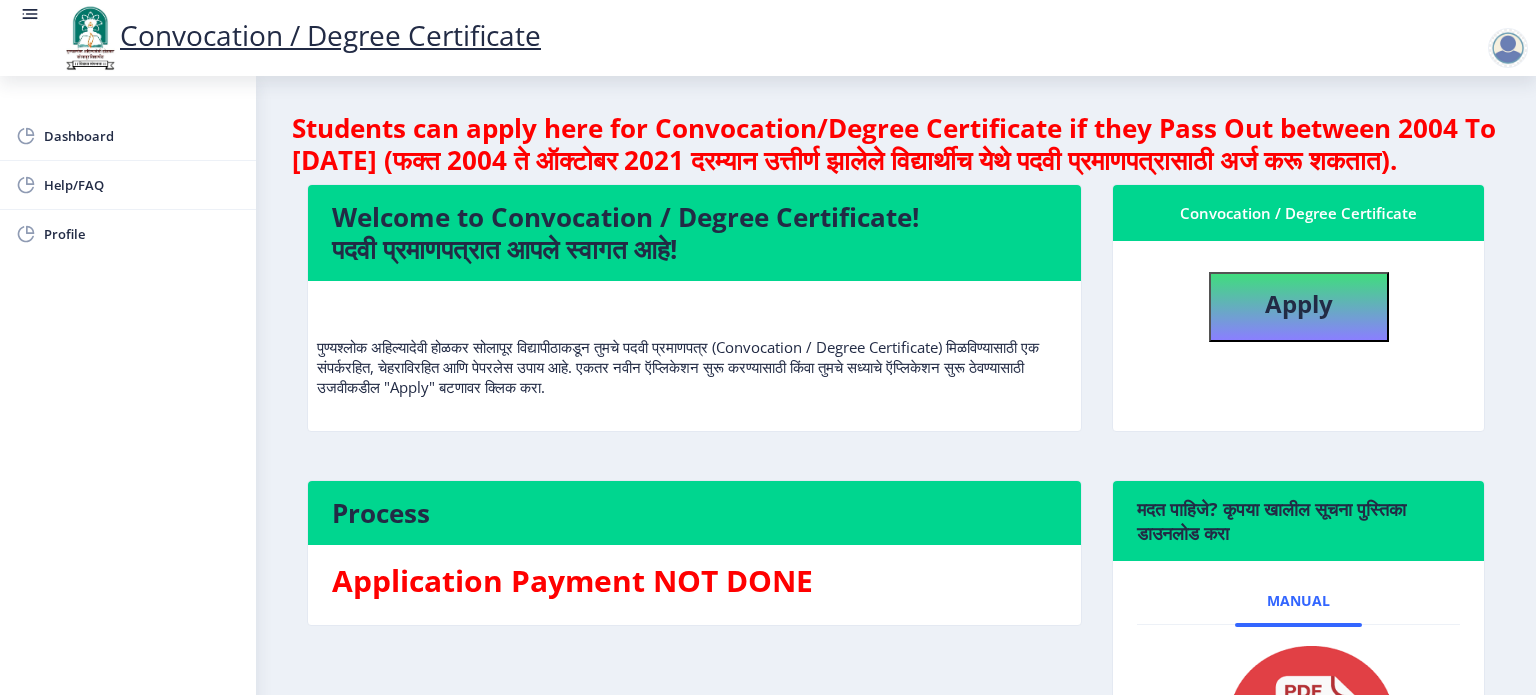select 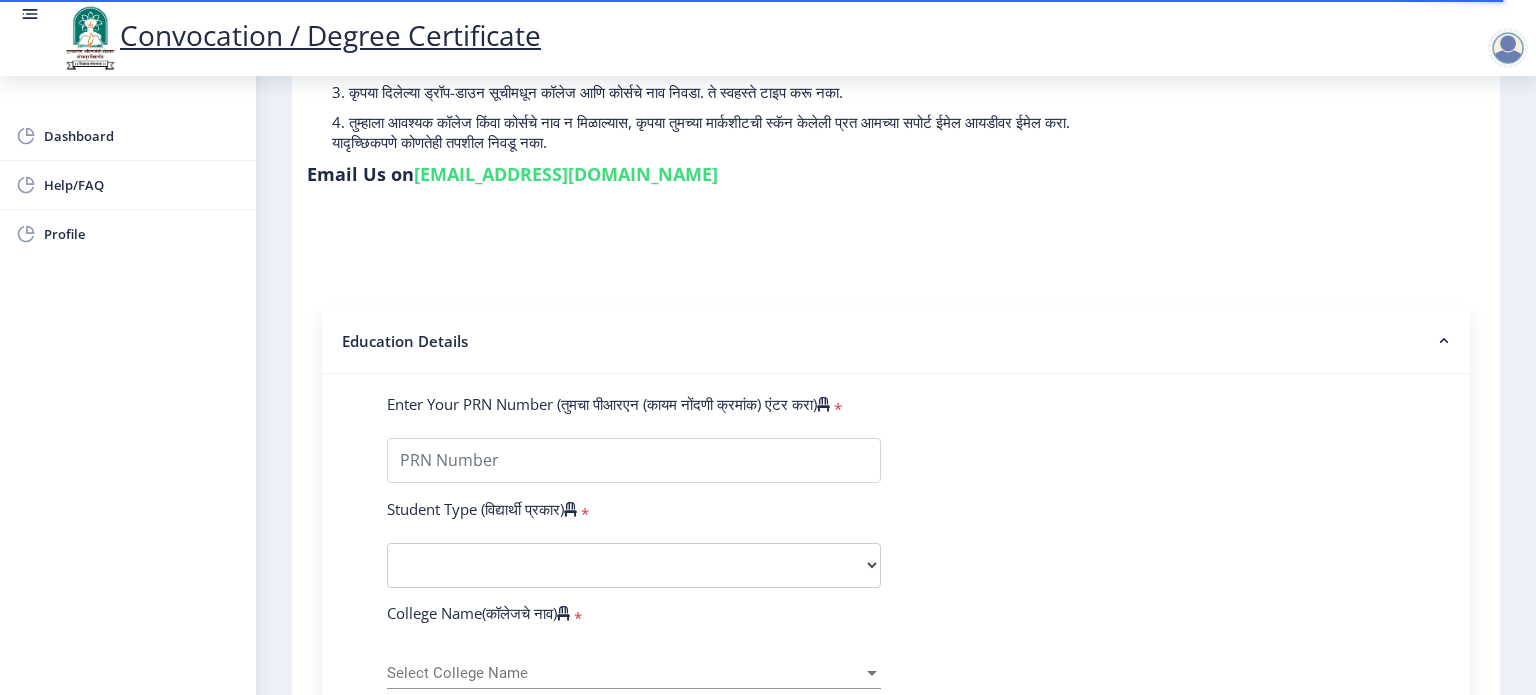 scroll, scrollTop: 318, scrollLeft: 0, axis: vertical 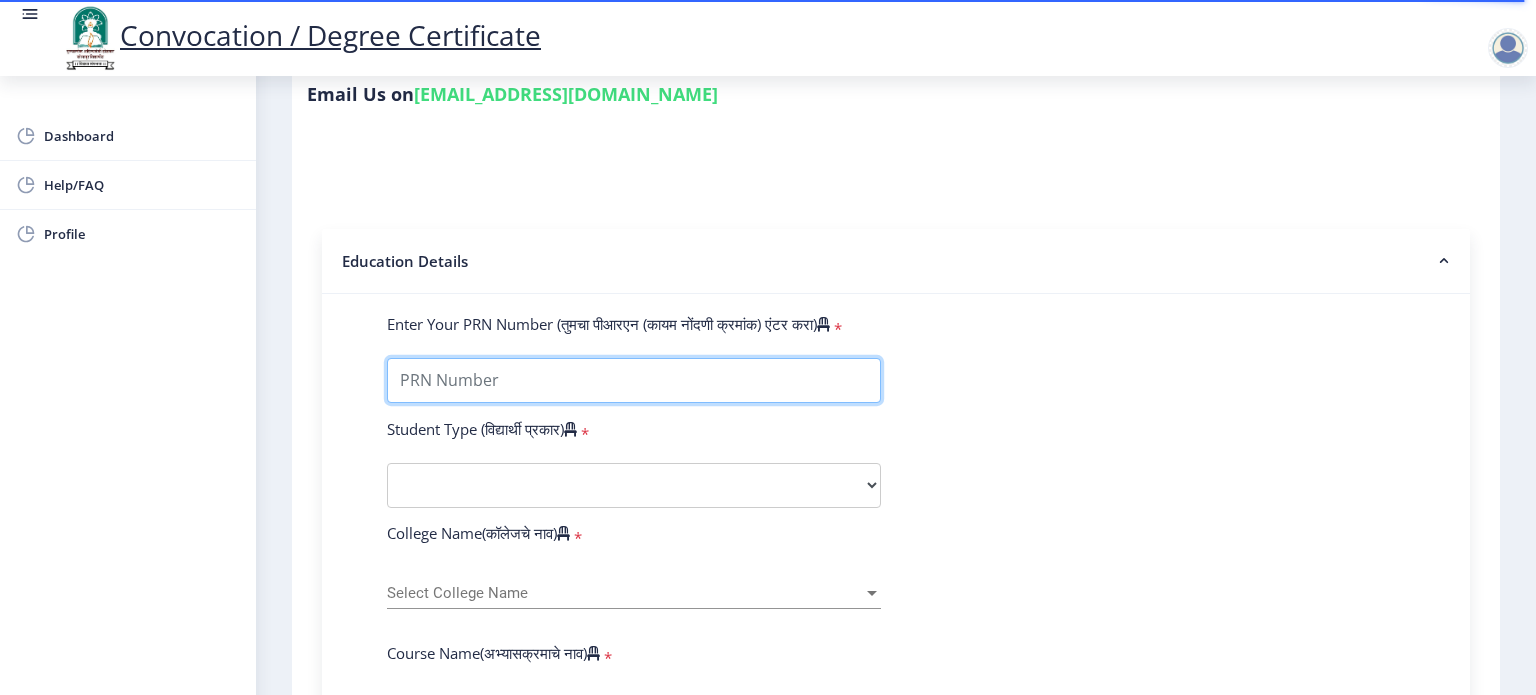 click on "Enter Your PRN Number (तुमचा पीआरएन (कायम नोंदणी क्रमांक) एंटर करा)" at bounding box center (634, 380) 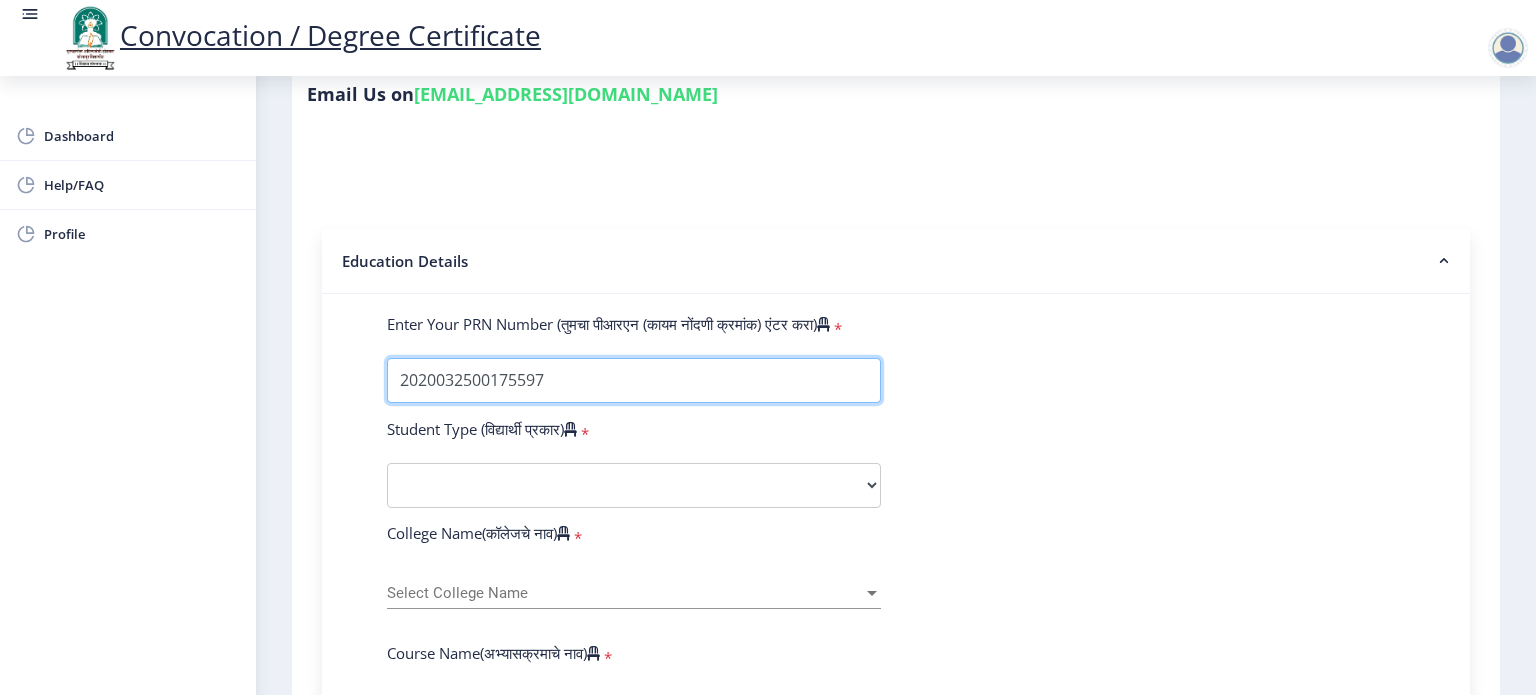 type on "2020032500175597" 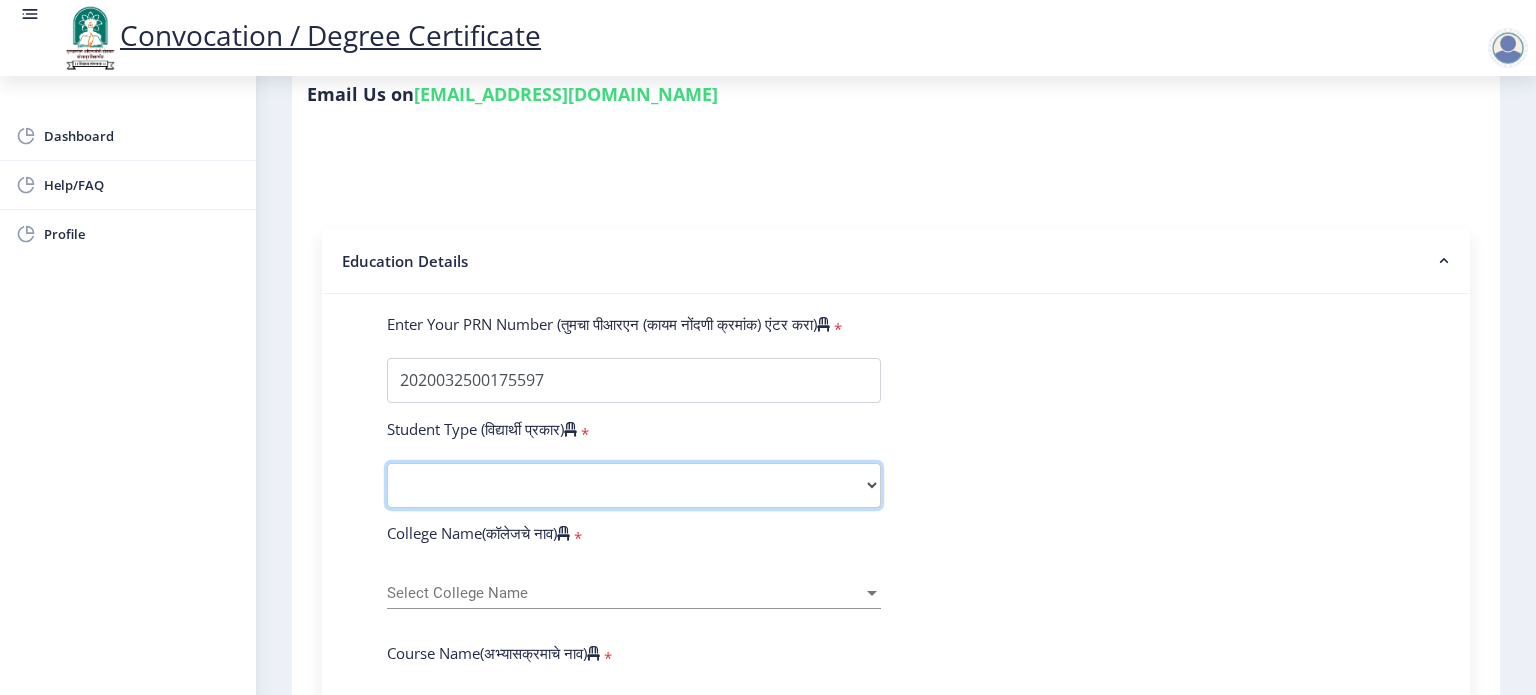 click on "Select Student Type Regular External" at bounding box center [634, 485] 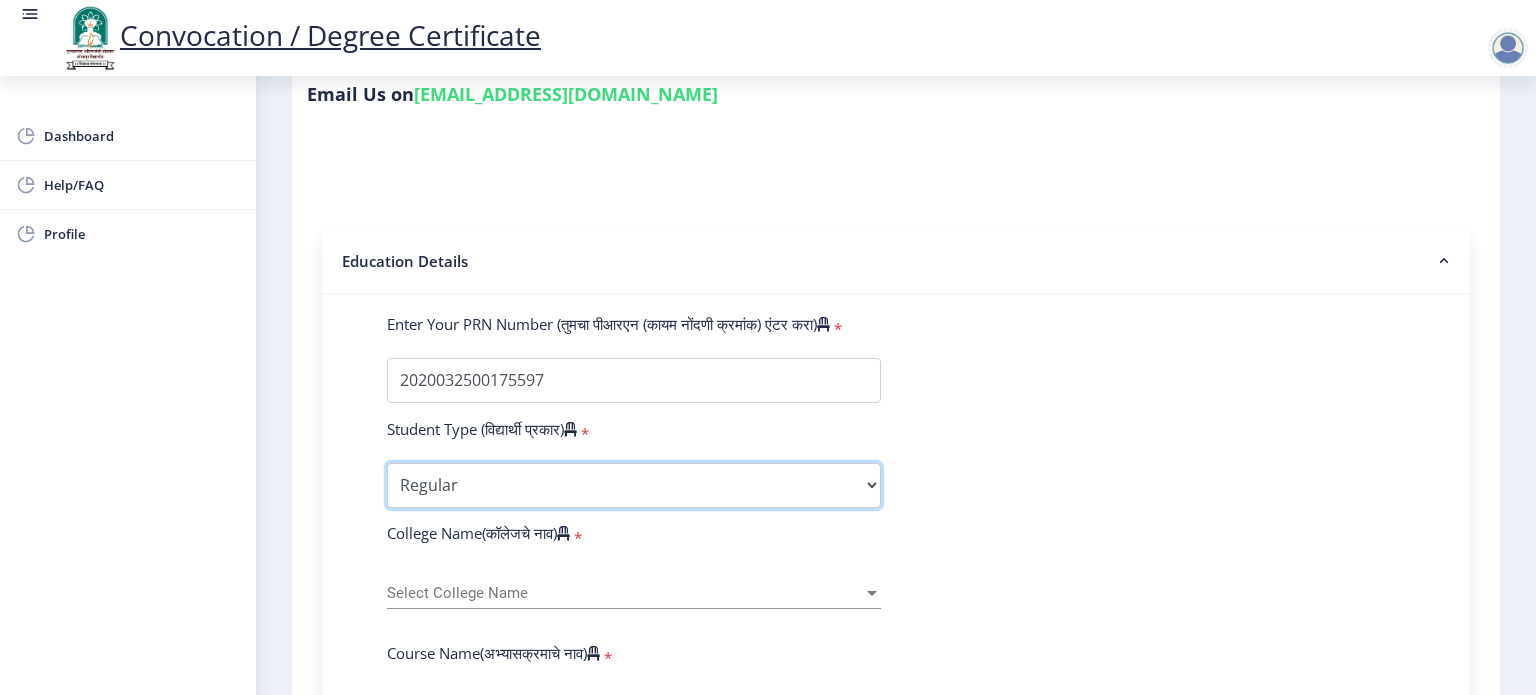 click on "Select Student Type Regular External" at bounding box center (634, 485) 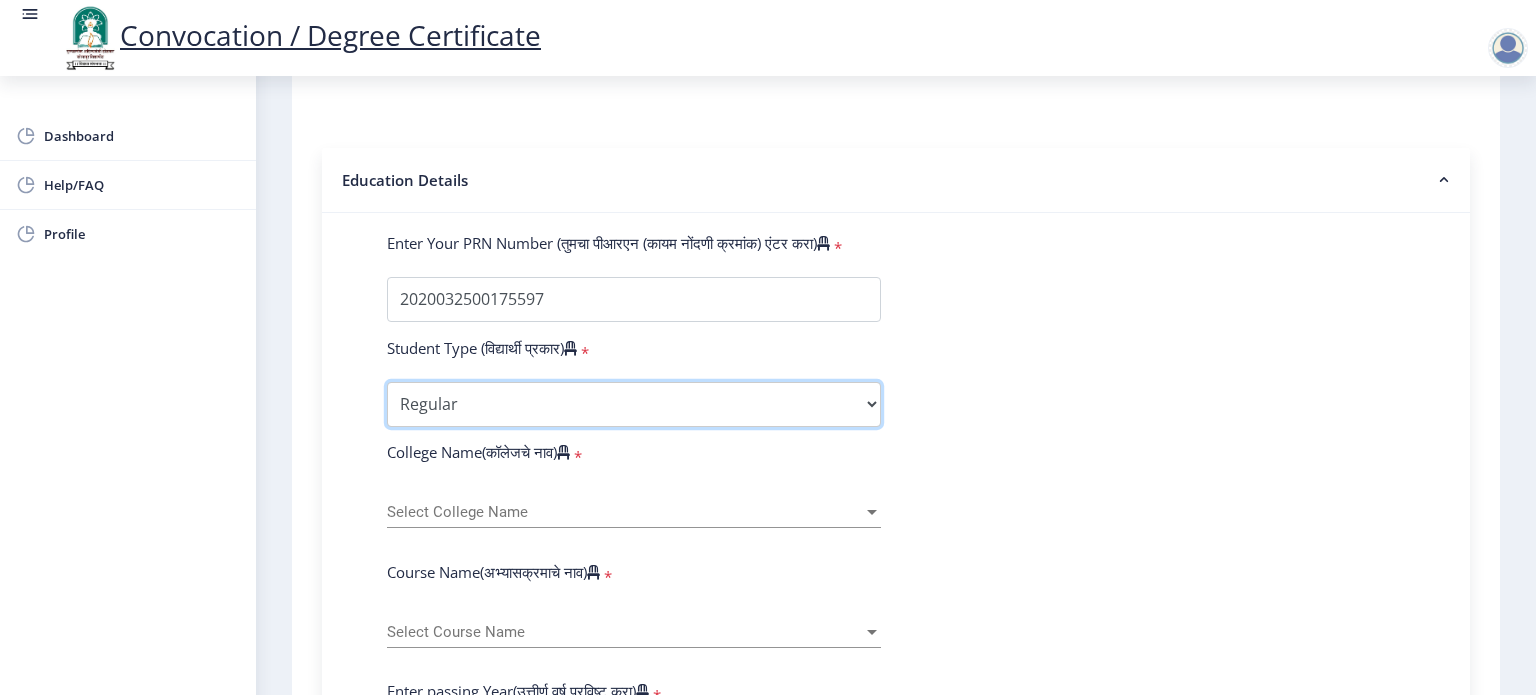 scroll, scrollTop: 400, scrollLeft: 0, axis: vertical 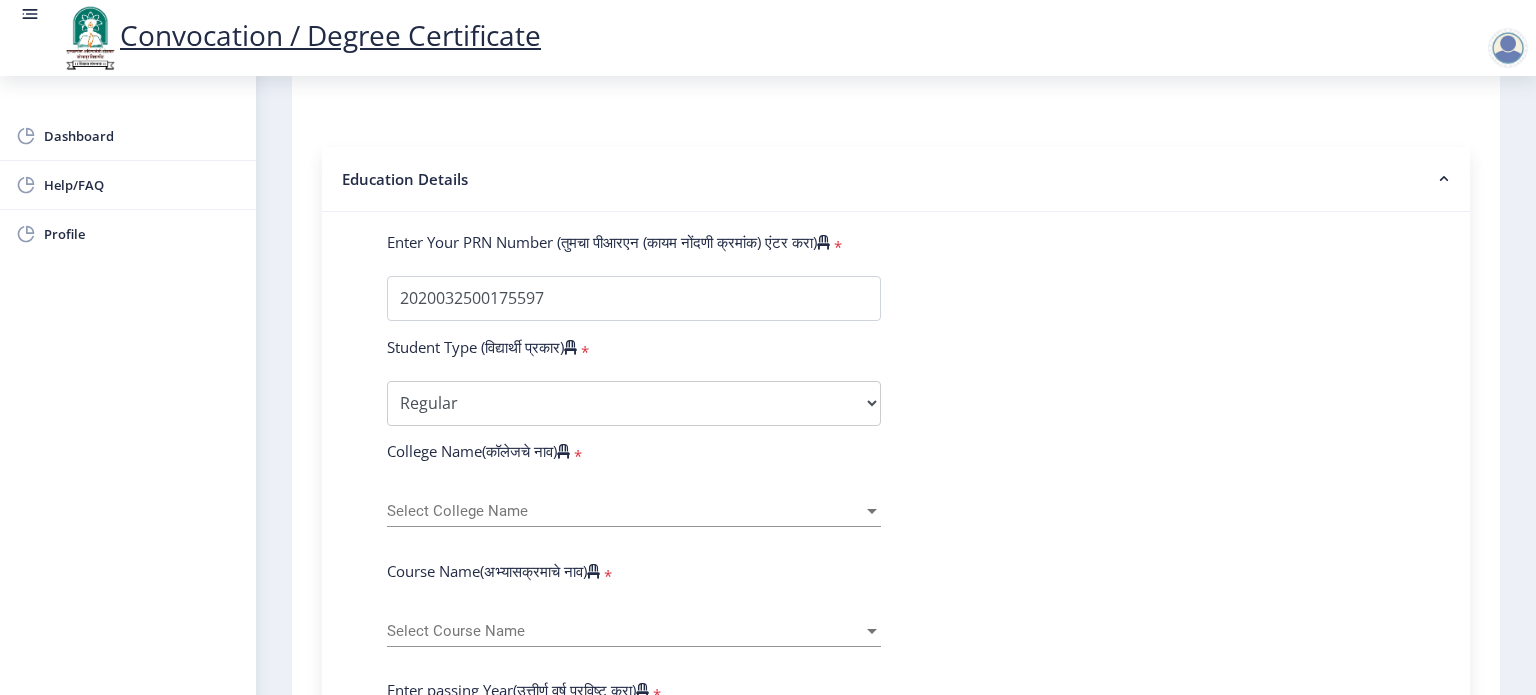 click on "Select College Name Select College Name" 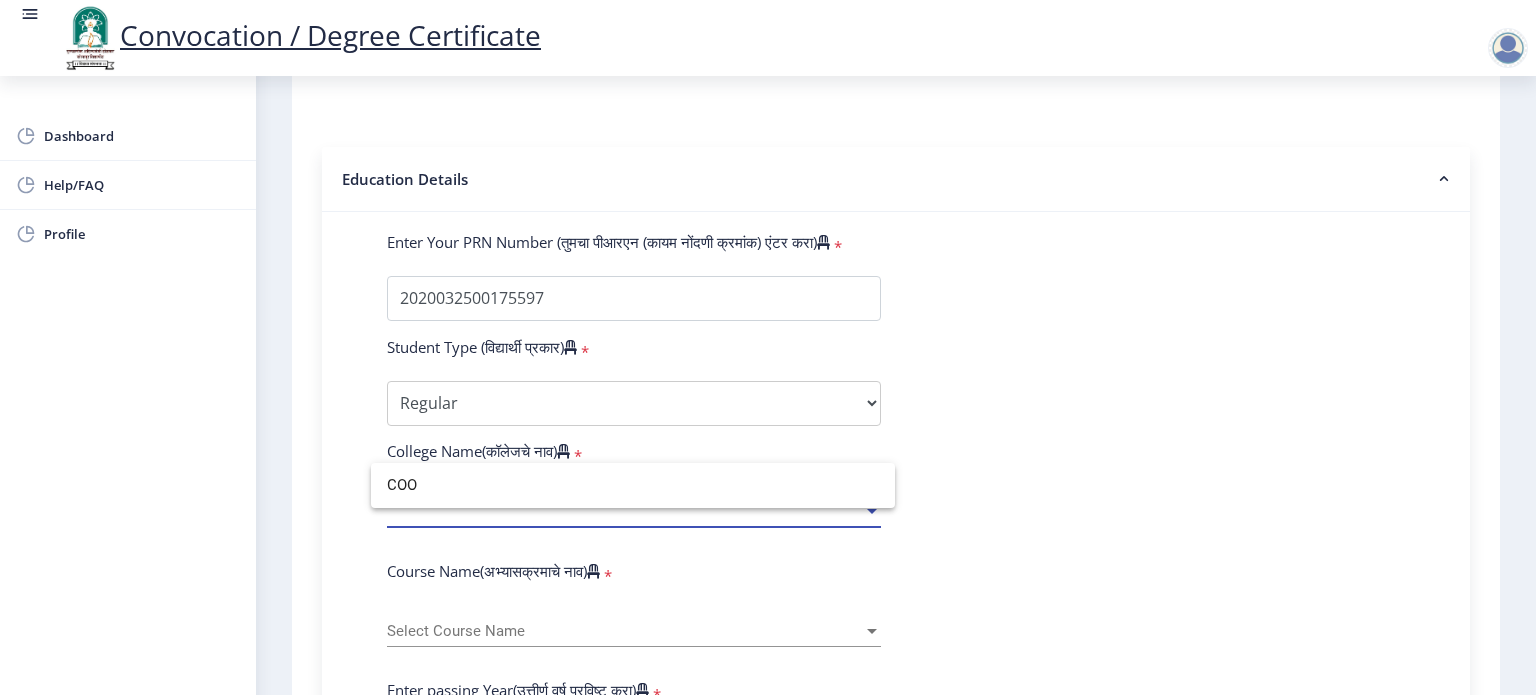 scroll, scrollTop: 0, scrollLeft: 0, axis: both 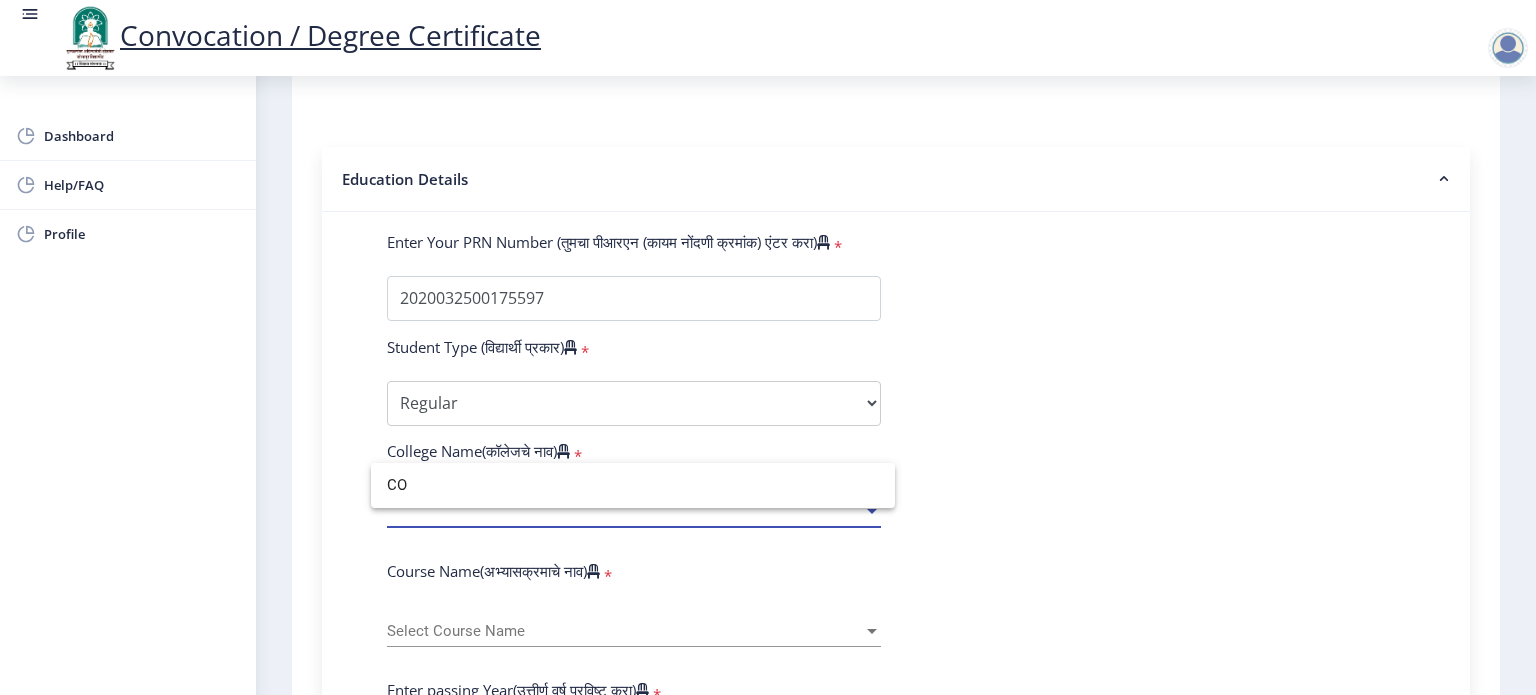 type on "C" 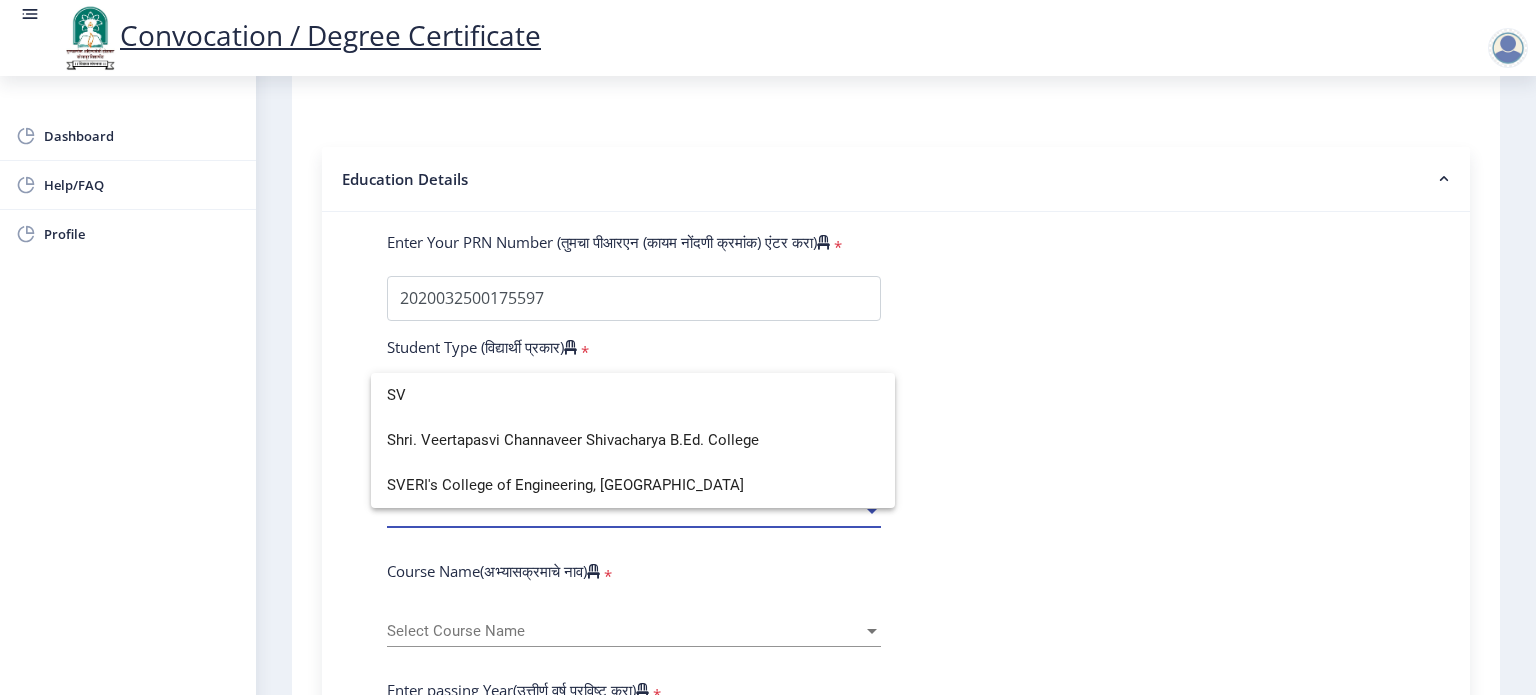 scroll, scrollTop: 0, scrollLeft: 0, axis: both 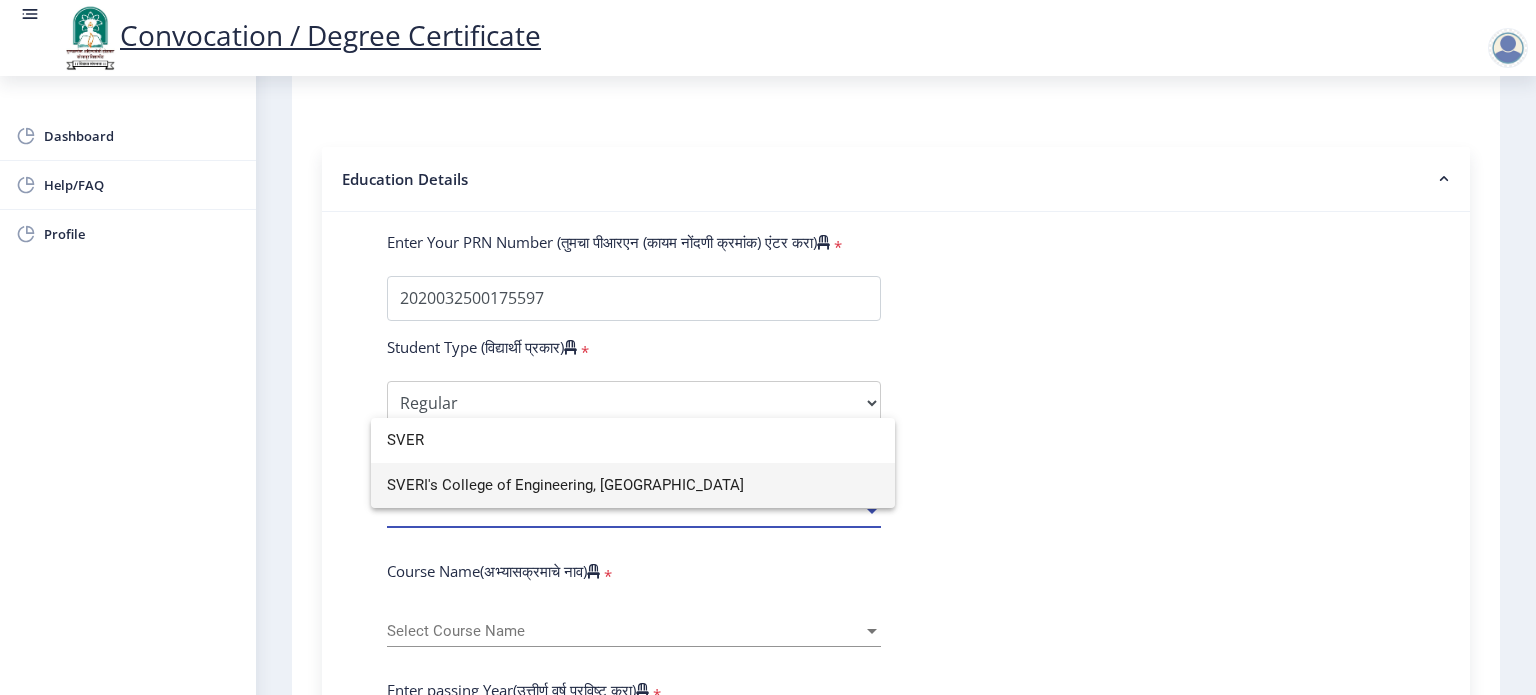 type on "SVER" 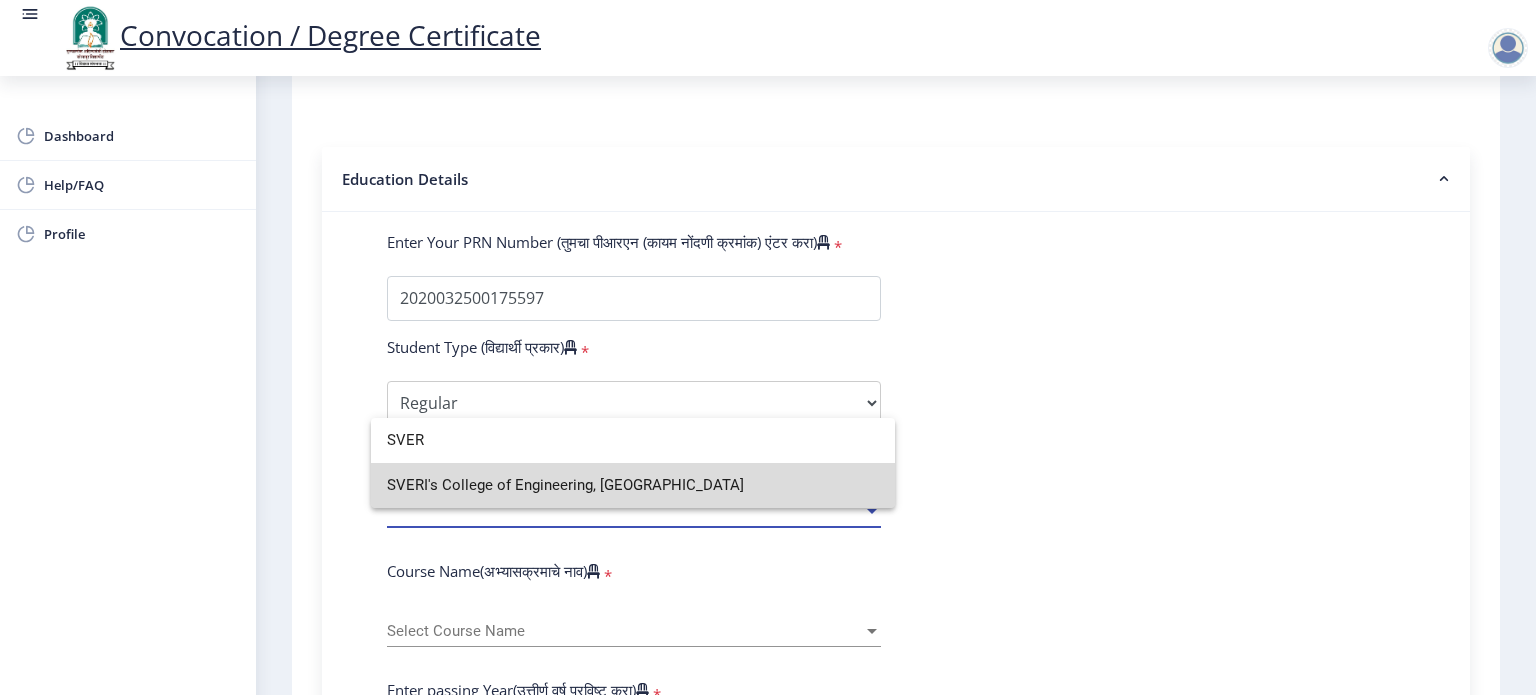 click on "SVERI's College of Engineering, [GEOGRAPHIC_DATA]" at bounding box center (633, 485) 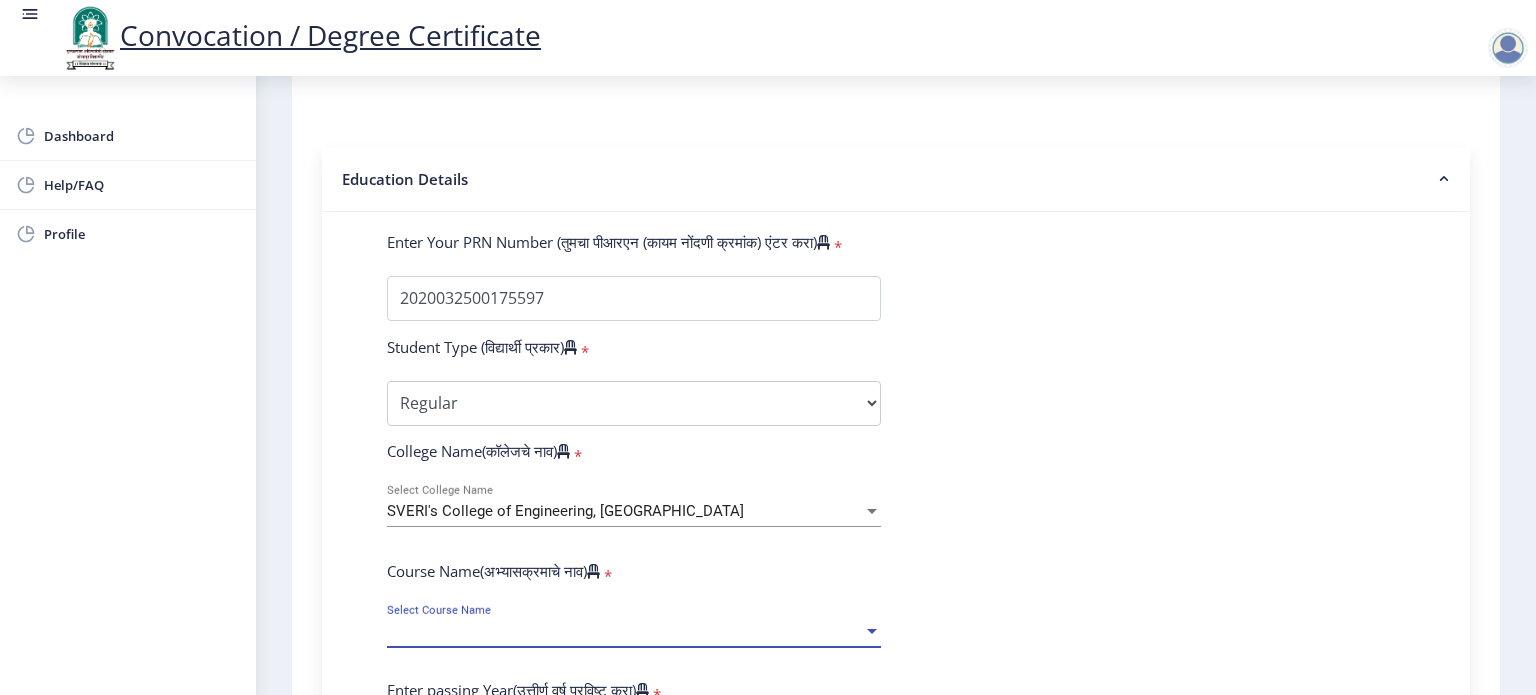 click on "Select Course Name" at bounding box center [625, 631] 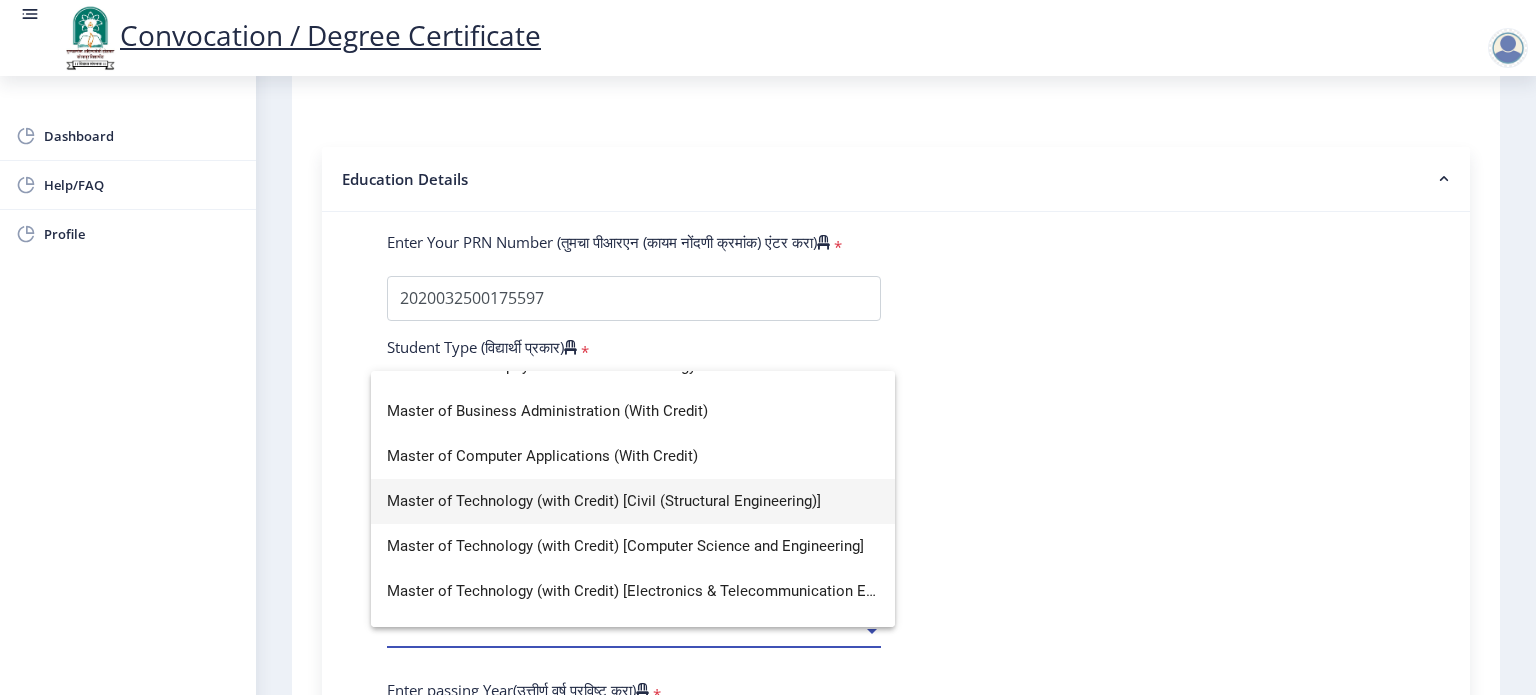 scroll, scrollTop: 464, scrollLeft: 0, axis: vertical 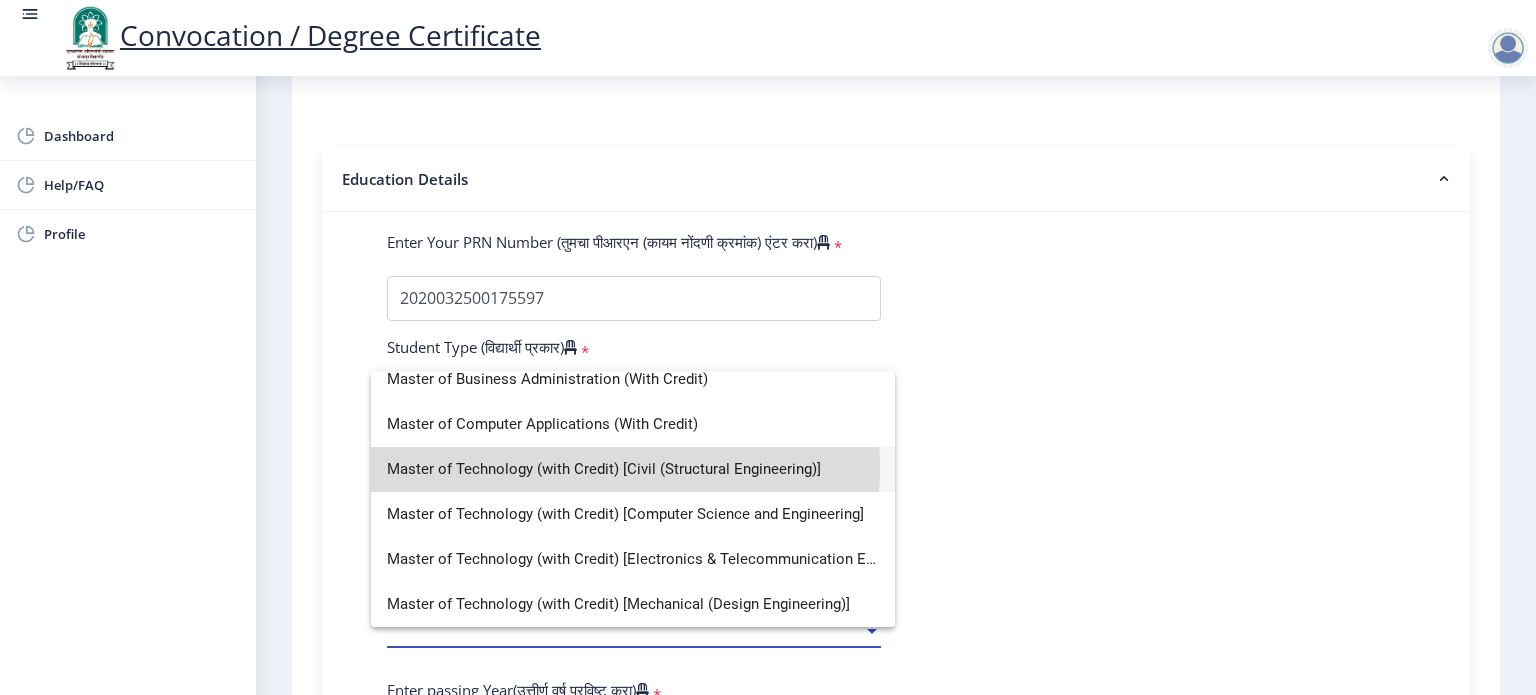 click on "Master of Technology (with Credit) [Civil (Structural Engineering)]" at bounding box center (633, 469) 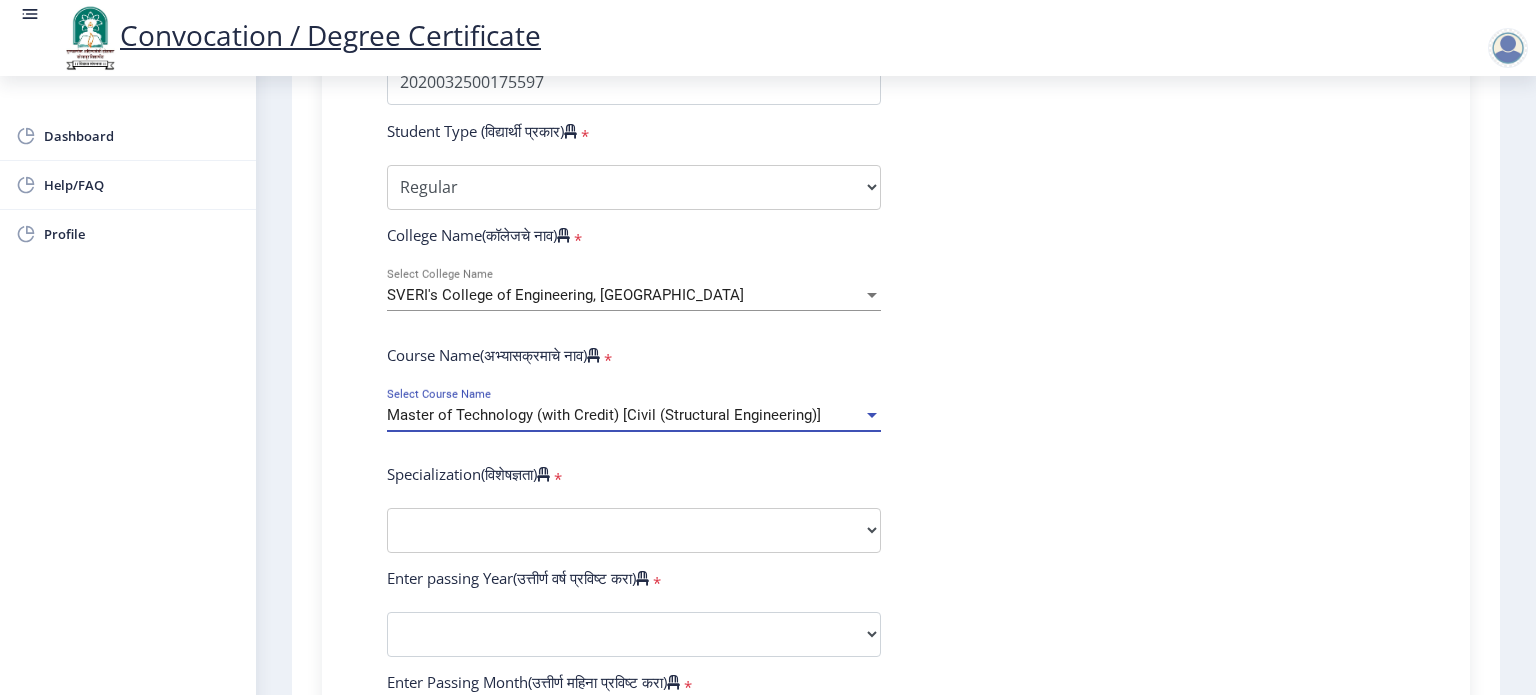 scroll, scrollTop: 620, scrollLeft: 0, axis: vertical 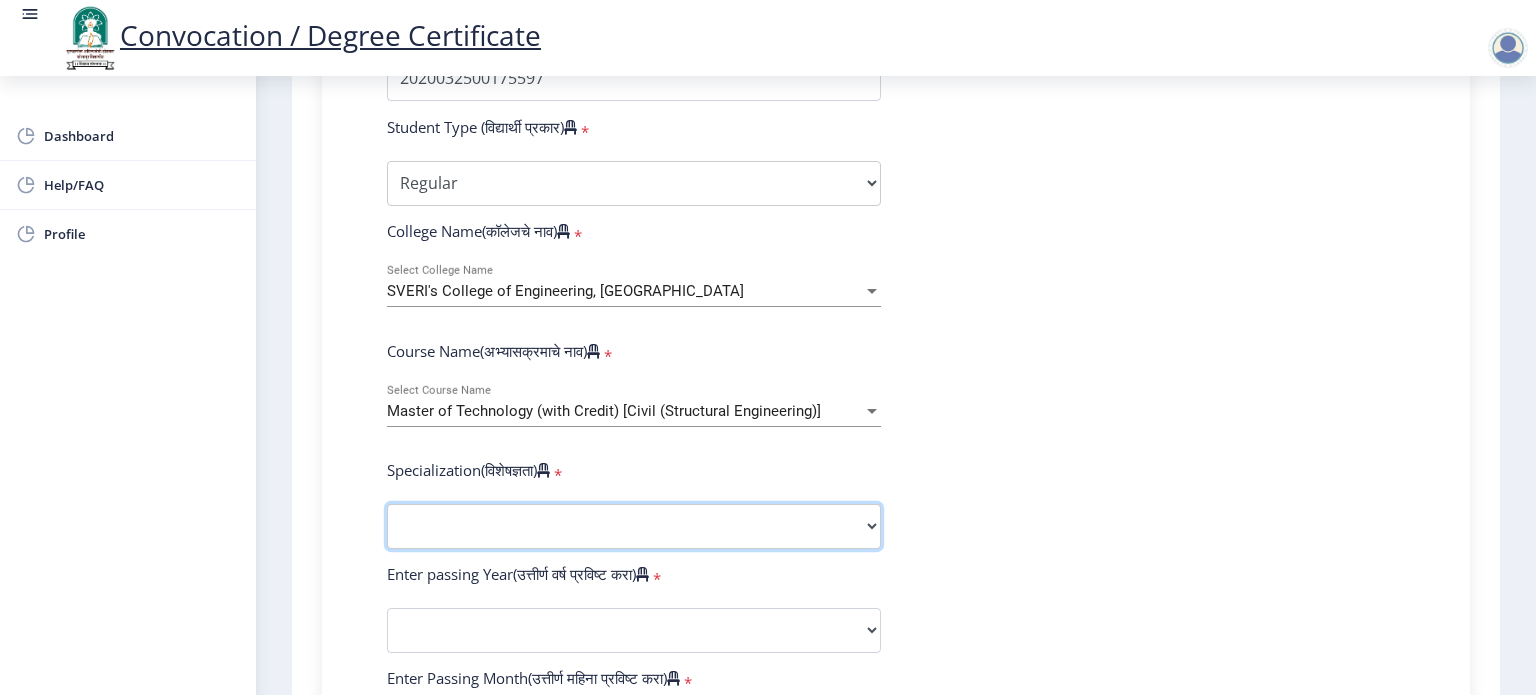 click on "Specialization Civil (Structural Engineering) Electronics & Telecommunication Engineering Mechanical (Design Engineering) Other" at bounding box center [634, 526] 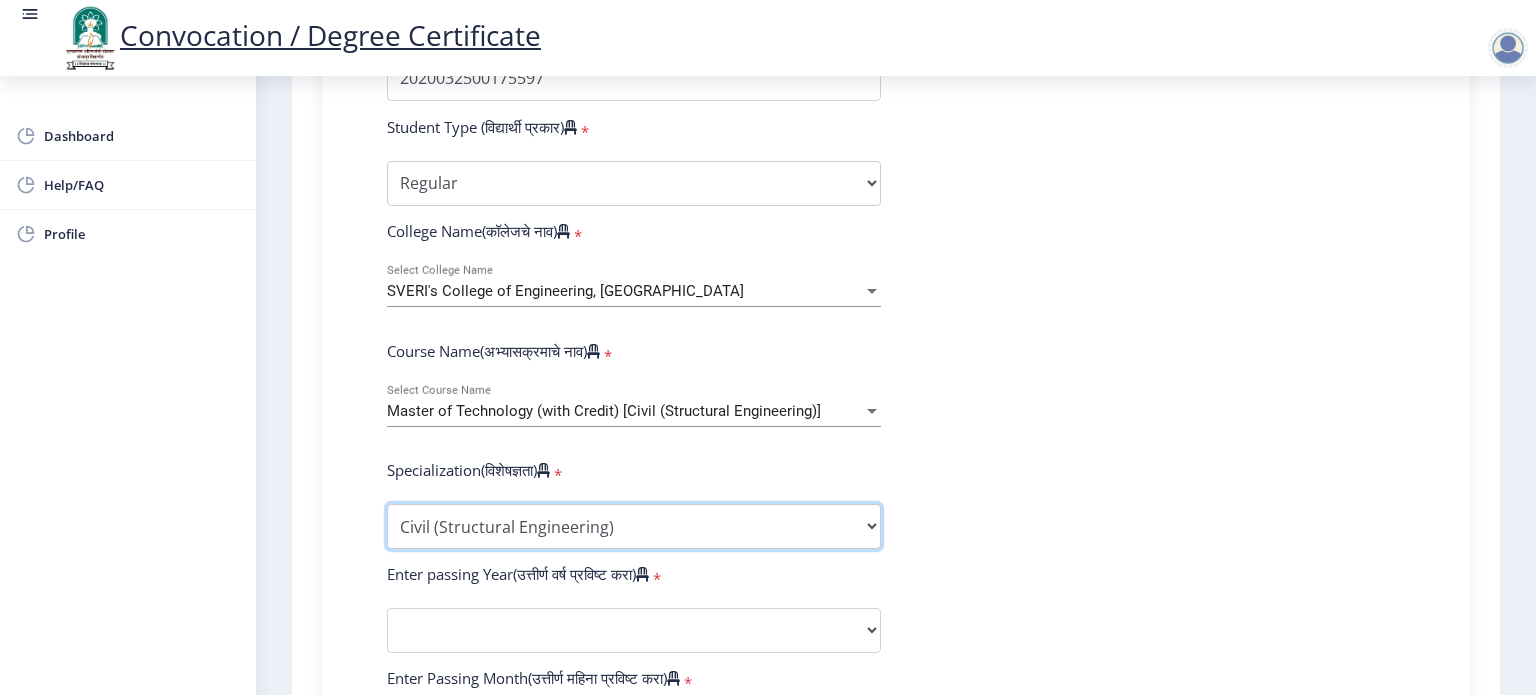 click on "Specialization Civil (Structural Engineering) Electronics & Telecommunication Engineering Mechanical (Design Engineering) Other" at bounding box center [634, 526] 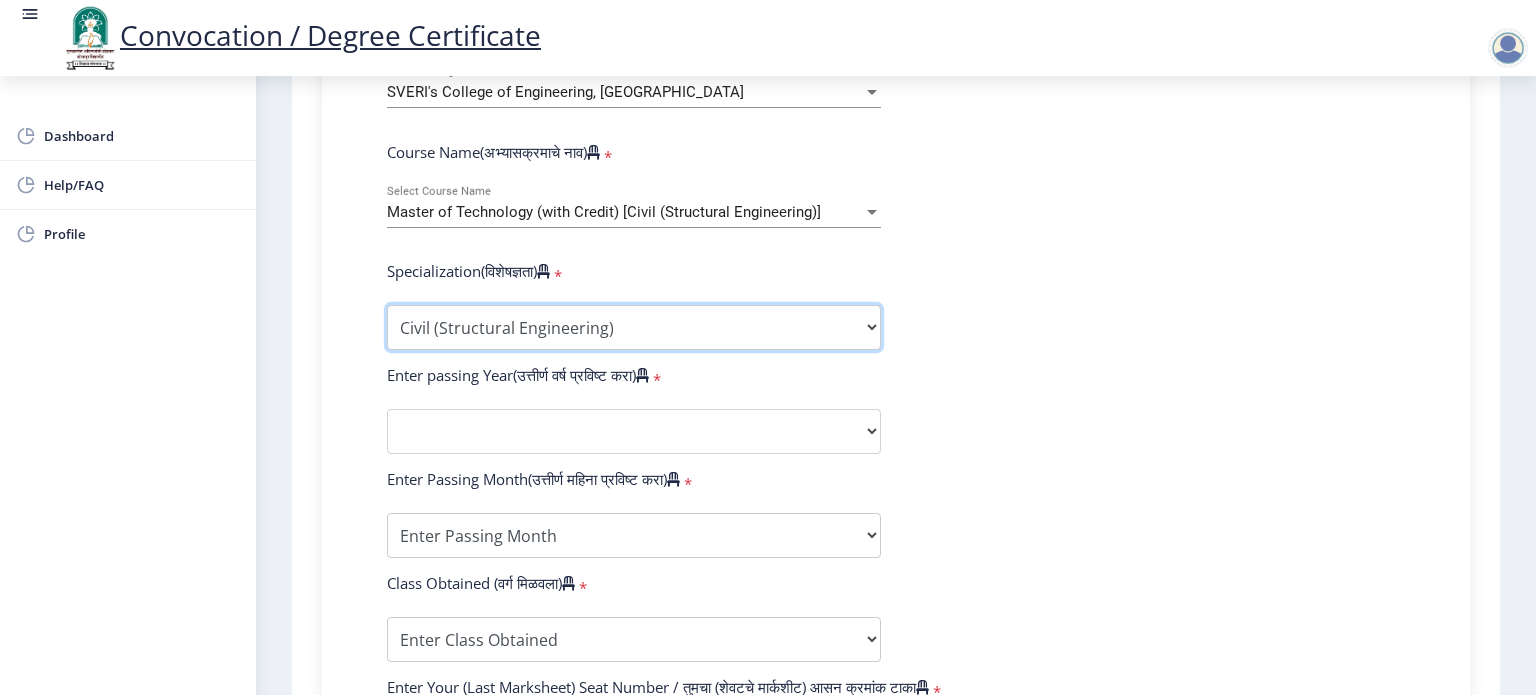 scroll, scrollTop: 824, scrollLeft: 0, axis: vertical 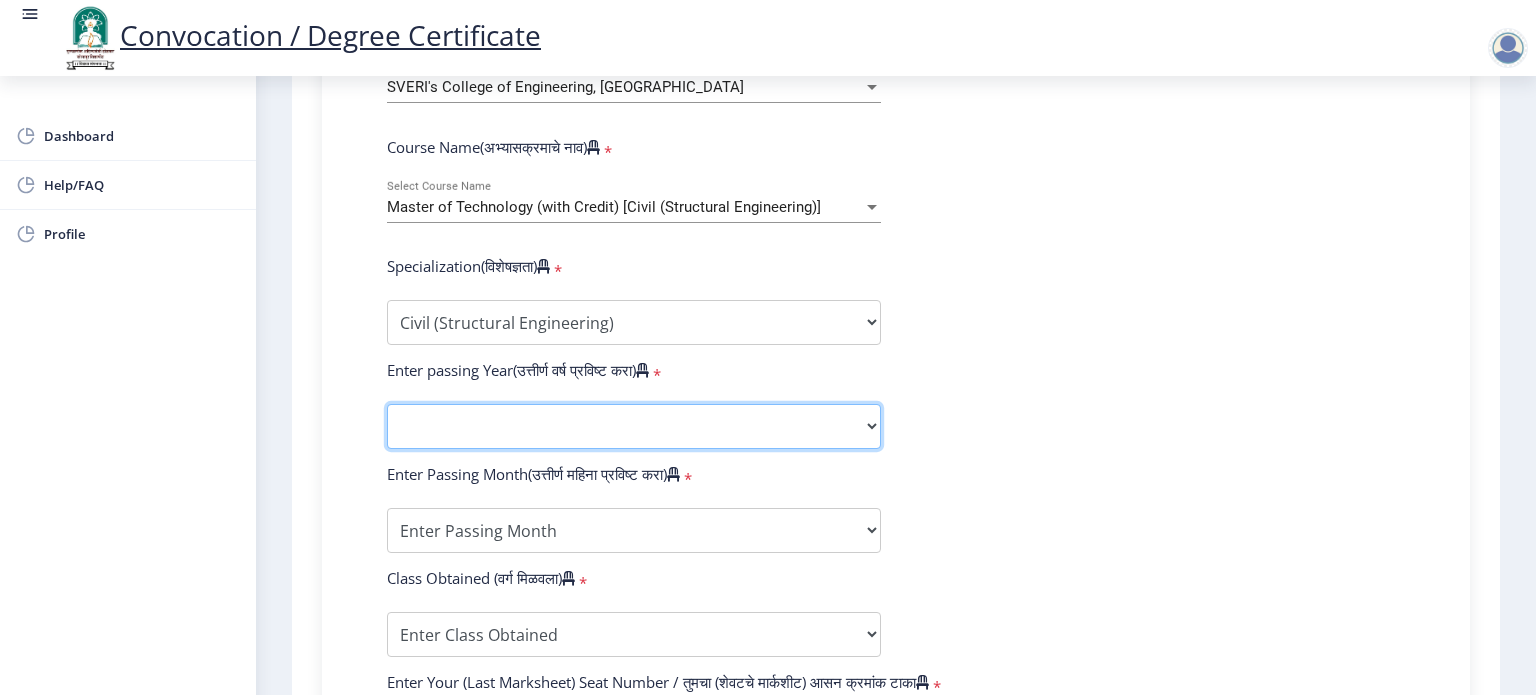 click on "2025   2024   2023   2022   2021   2020   2019   2018   2017   2016   2015   2014   2013   2012   2011   2010   2009   2008   2007   2006   2005   2004   2003   2002   2001   2000   1999   1998   1997   1996   1995   1994   1993   1992   1991   1990   1989   1988   1987   1986   1985   1984   1983   1982   1981   1980   1979   1978   1977   1976" 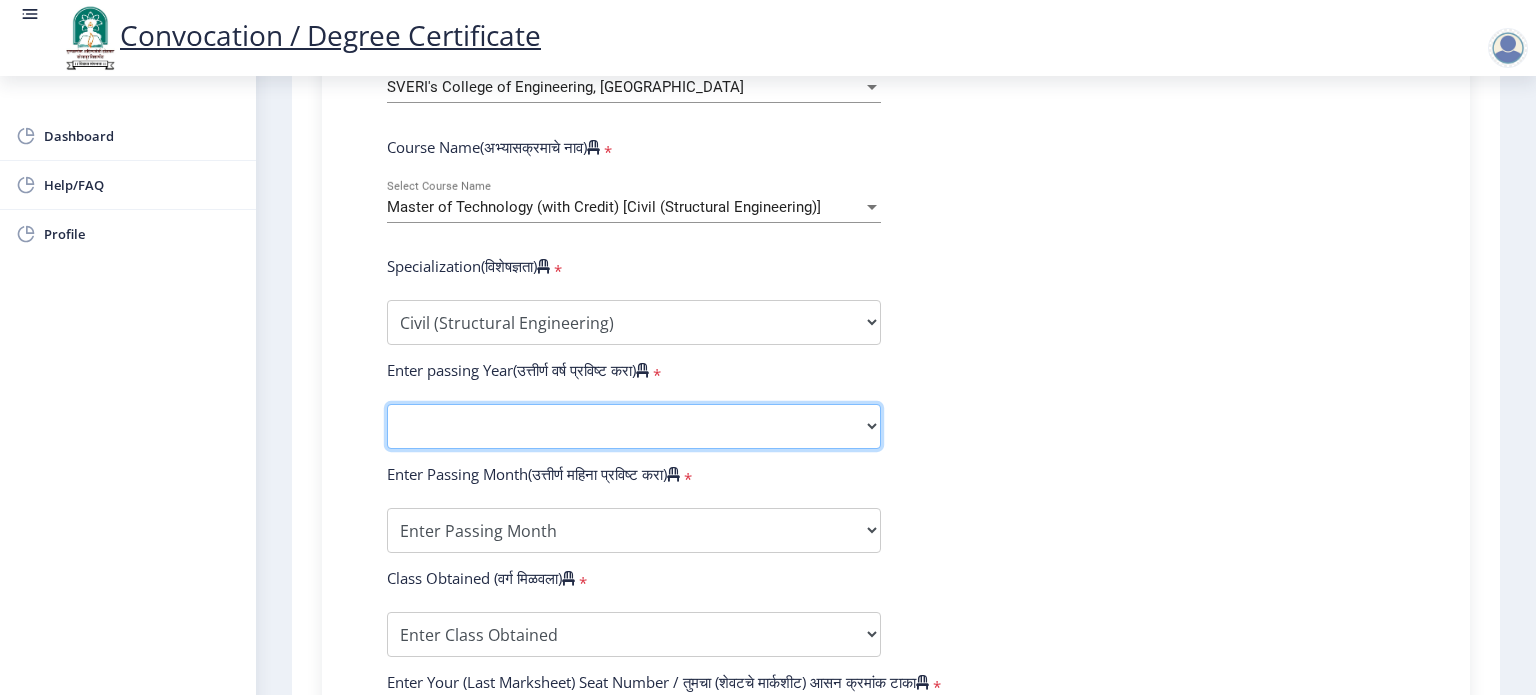 click on "2025   2024   2023   2022   2021   2020   2019   2018   2017   2016   2015   2014   2013   2012   2011   2010   2009   2008   2007   2006   2005   2004   2003   2002   2001   2000   1999   1998   1997   1996   1995   1994   1993   1992   1991   1990   1989   1988   1987   1986   1985   1984   1983   1982   1981   1980   1979   1978   1977   1976" 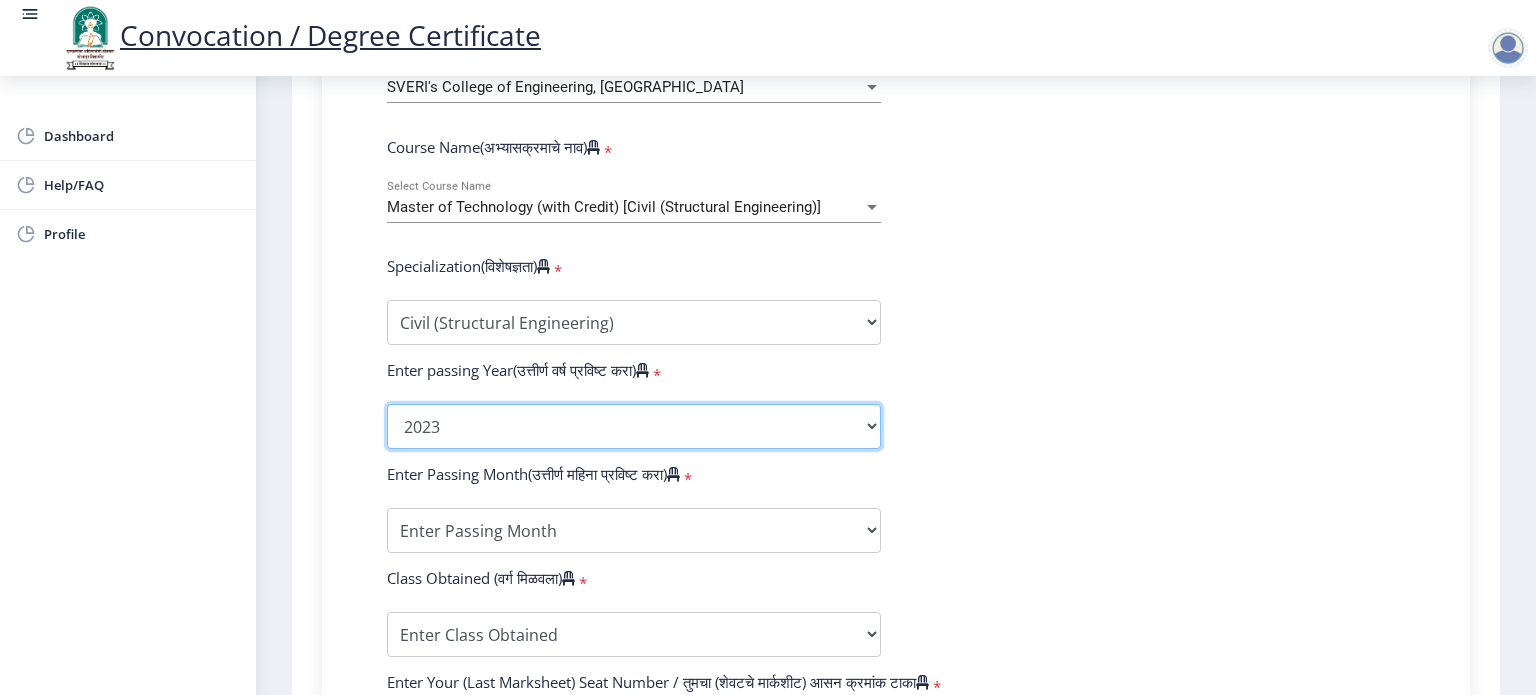 click on "2025   2024   2023   2022   2021   2020   2019   2018   2017   2016   2015   2014   2013   2012   2011   2010   2009   2008   2007   2006   2005   2004   2003   2002   2001   2000   1999   1998   1997   1996   1995   1994   1993   1992   1991   1990   1989   1988   1987   1986   1985   1984   1983   1982   1981   1980   1979   1978   1977   1976" 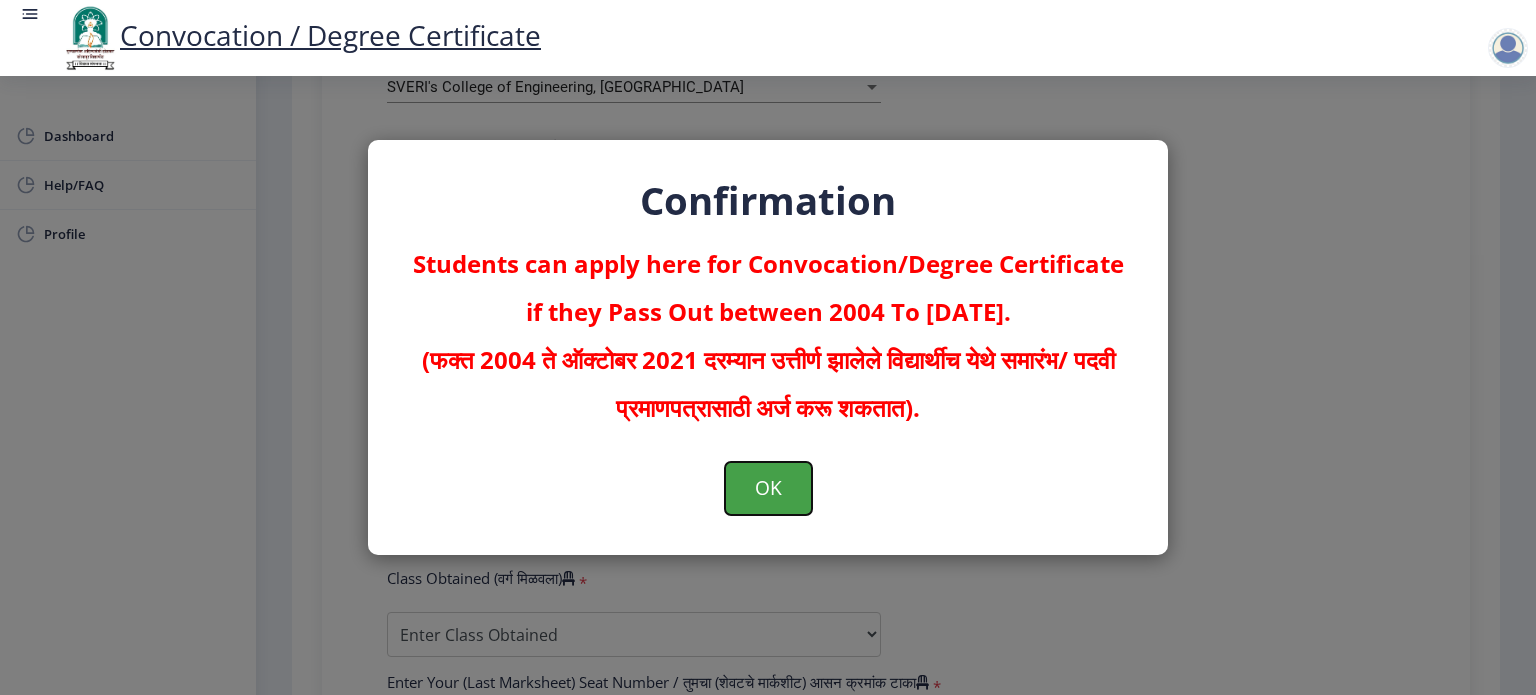 click on "OK" 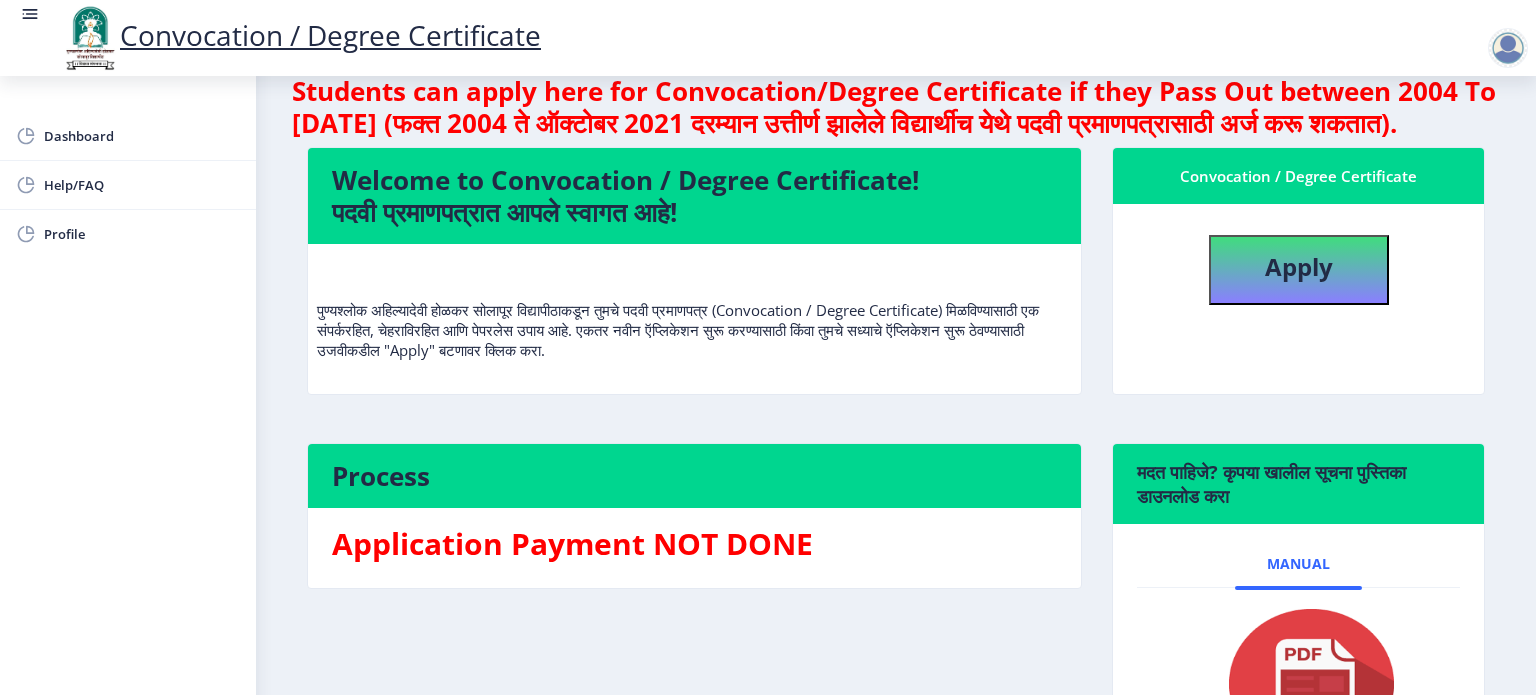 scroll, scrollTop: 0, scrollLeft: 0, axis: both 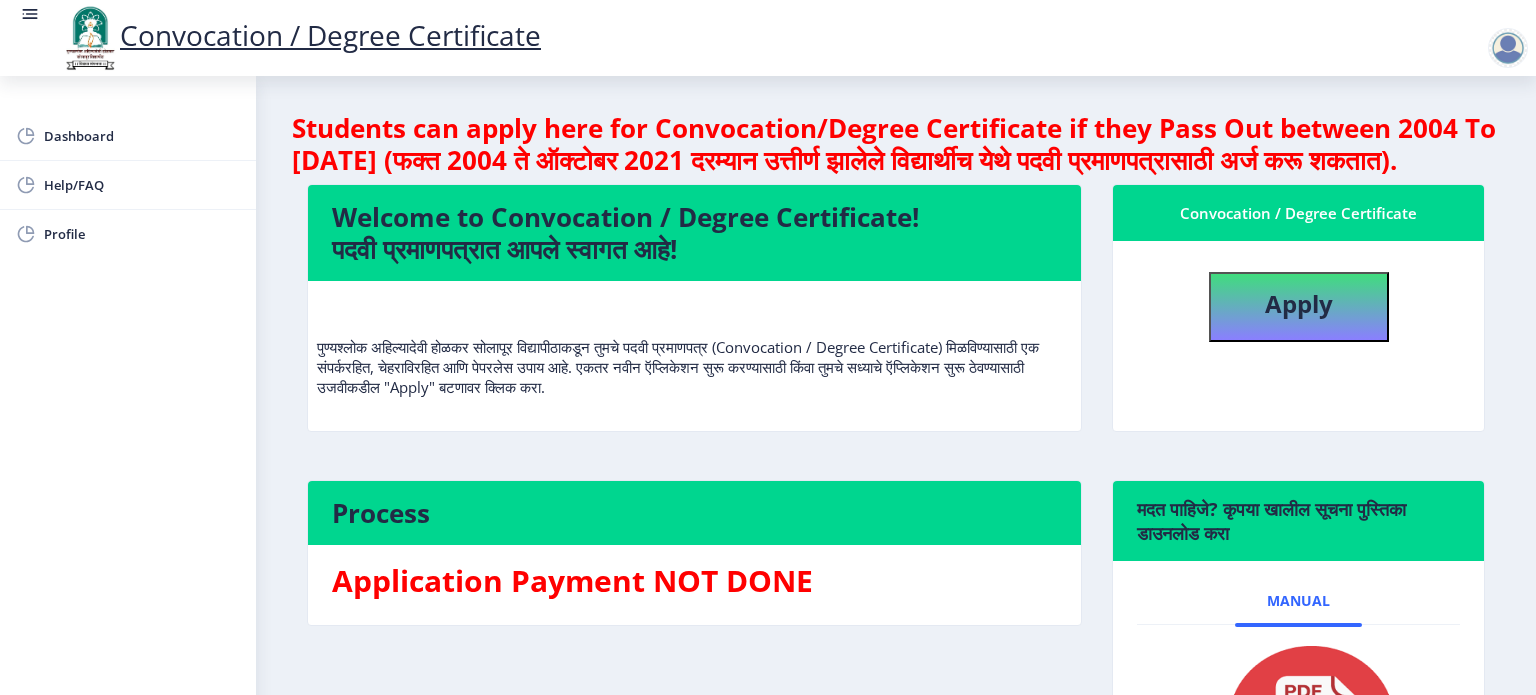 click 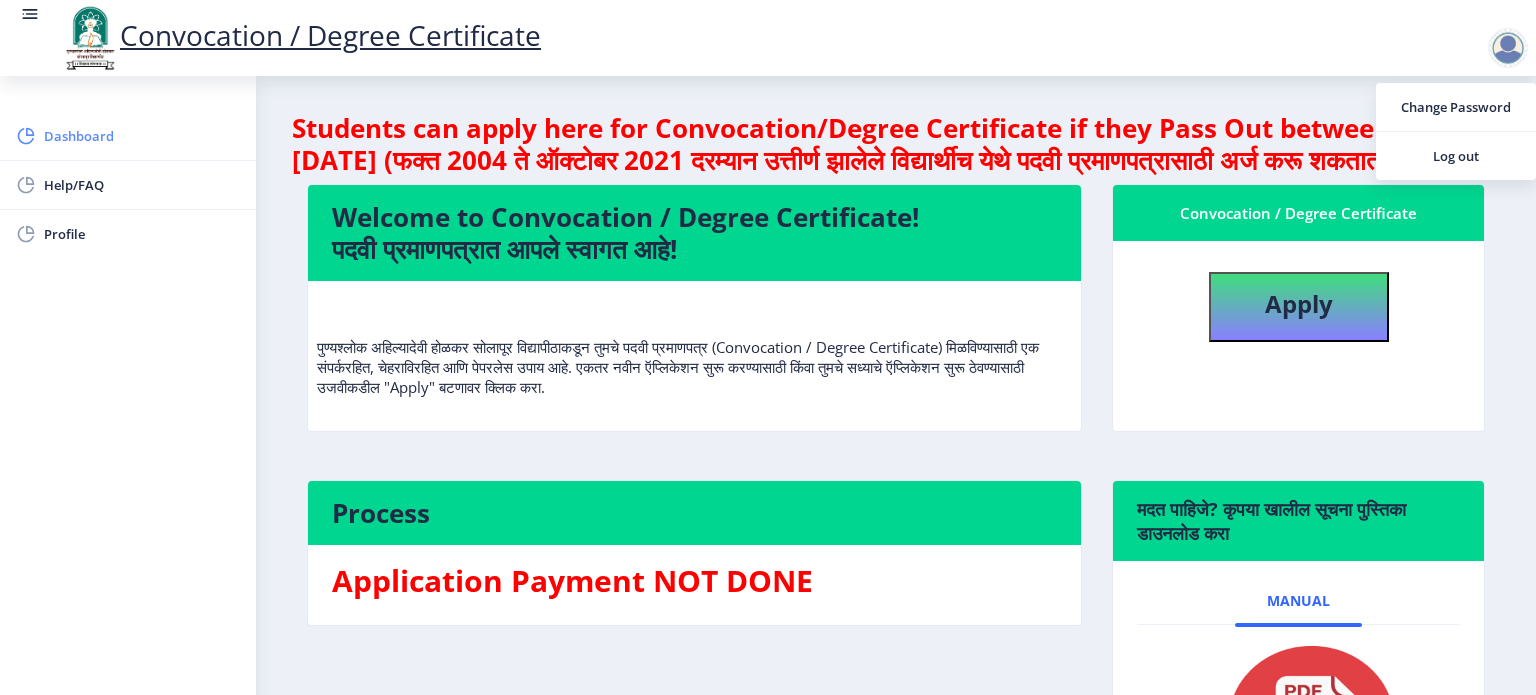 click on "Dashboard" 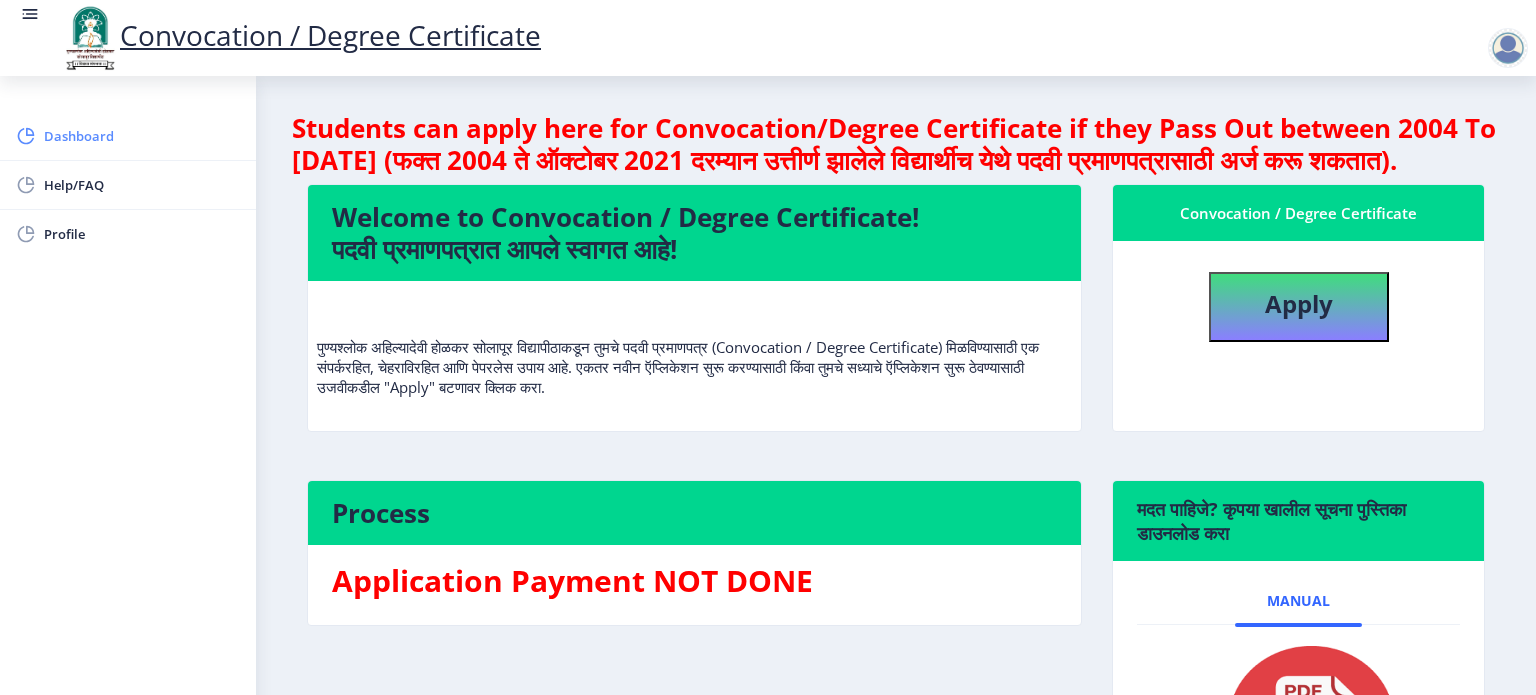 click on "Dashboard" 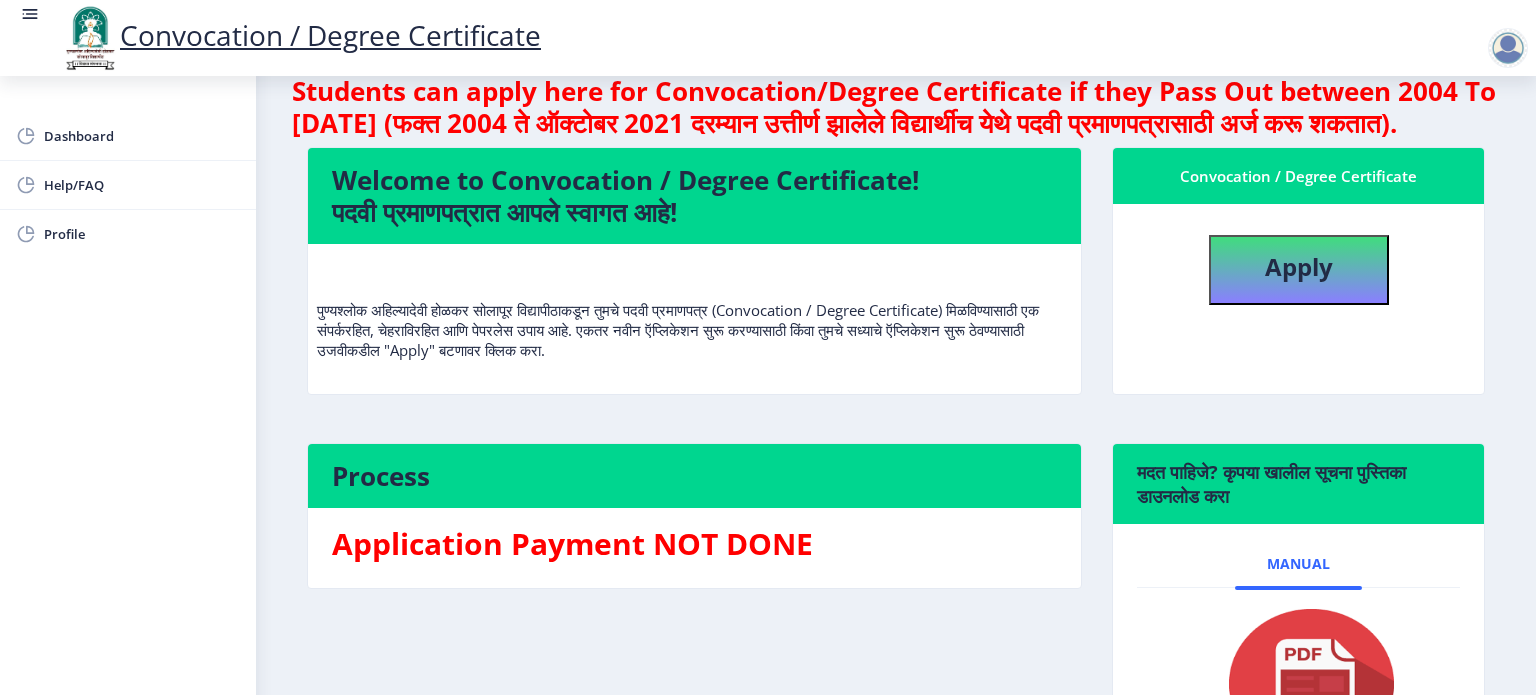 scroll, scrollTop: 0, scrollLeft: 0, axis: both 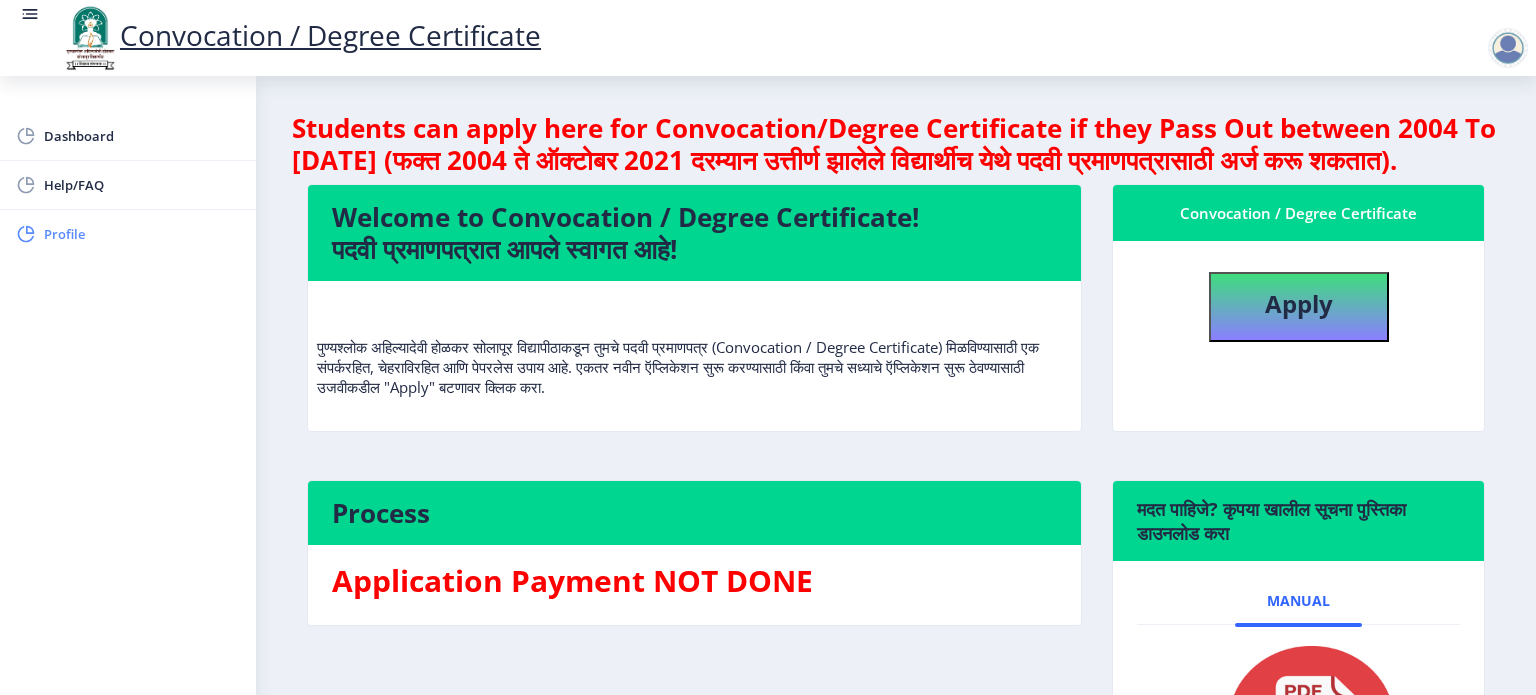 click on "Profile" 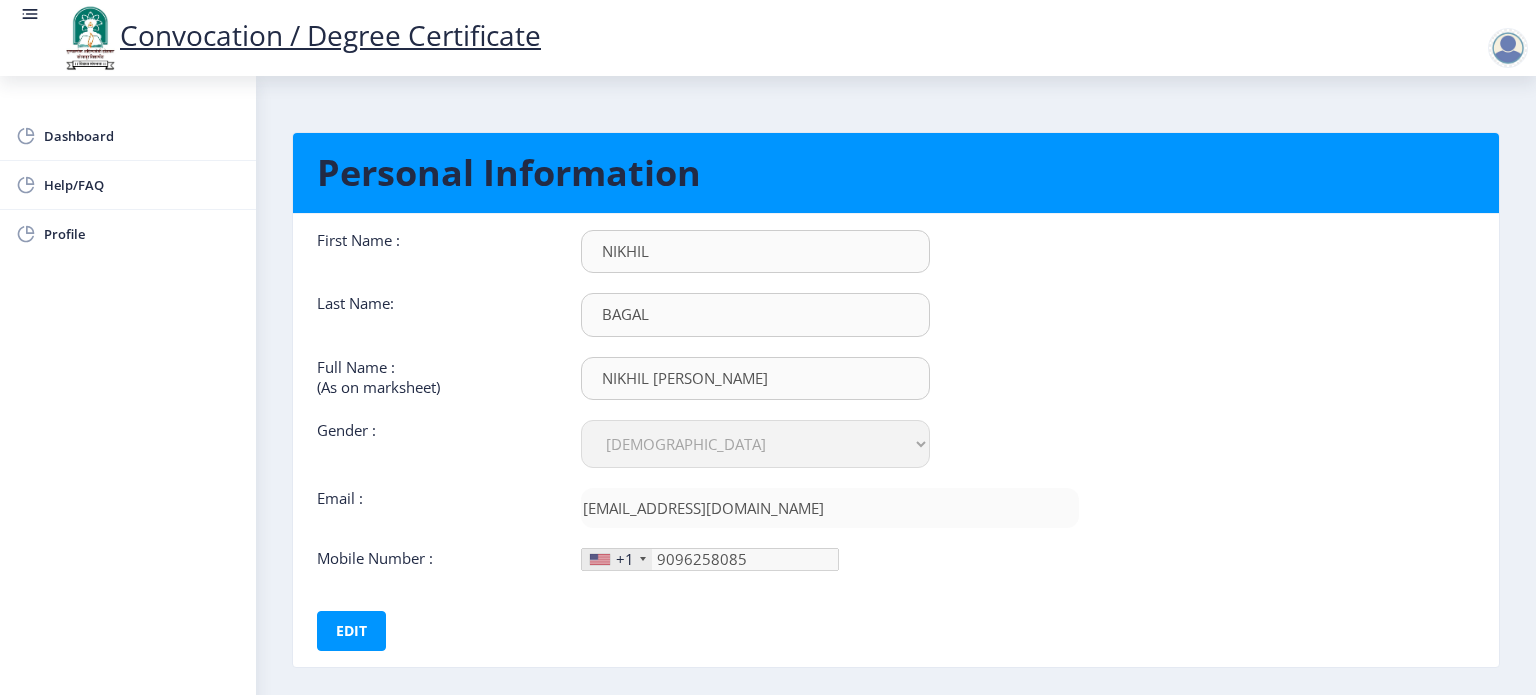 click 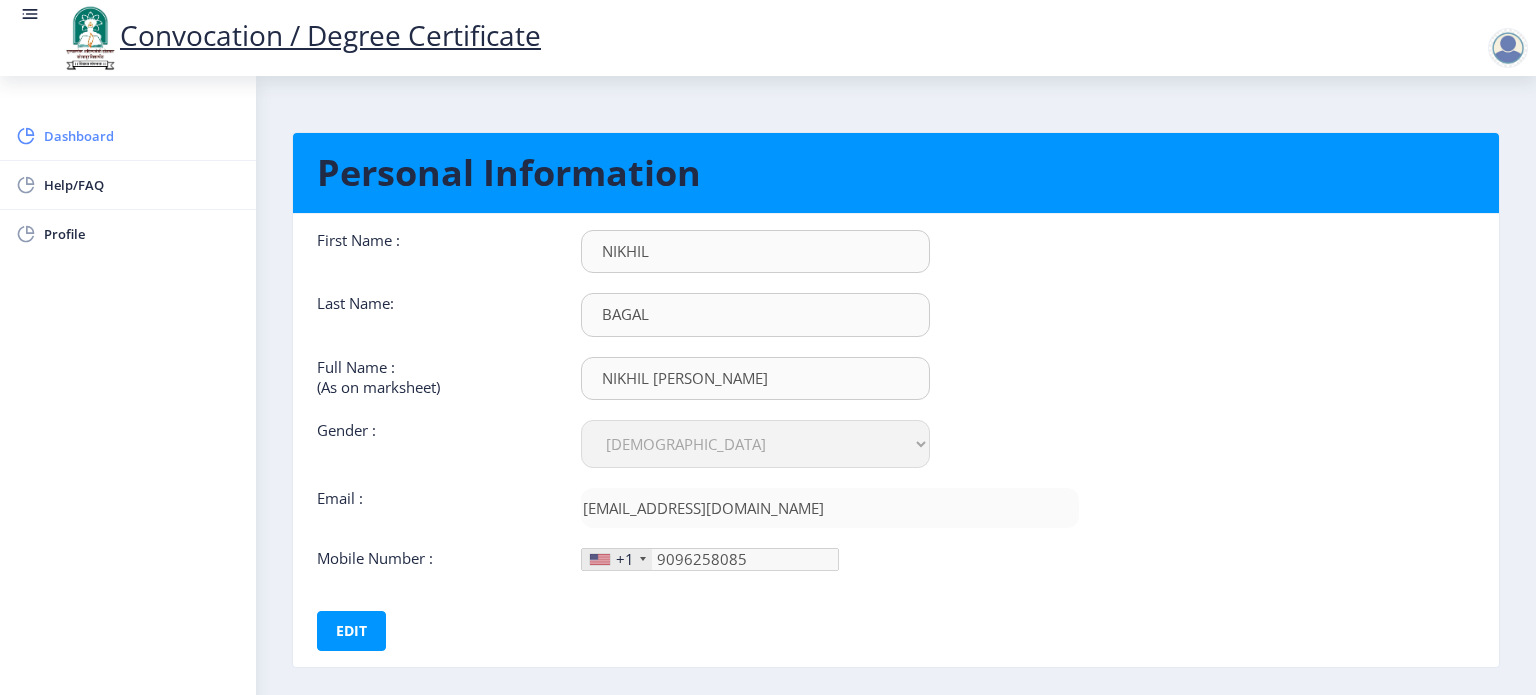 click on "Dashboard" 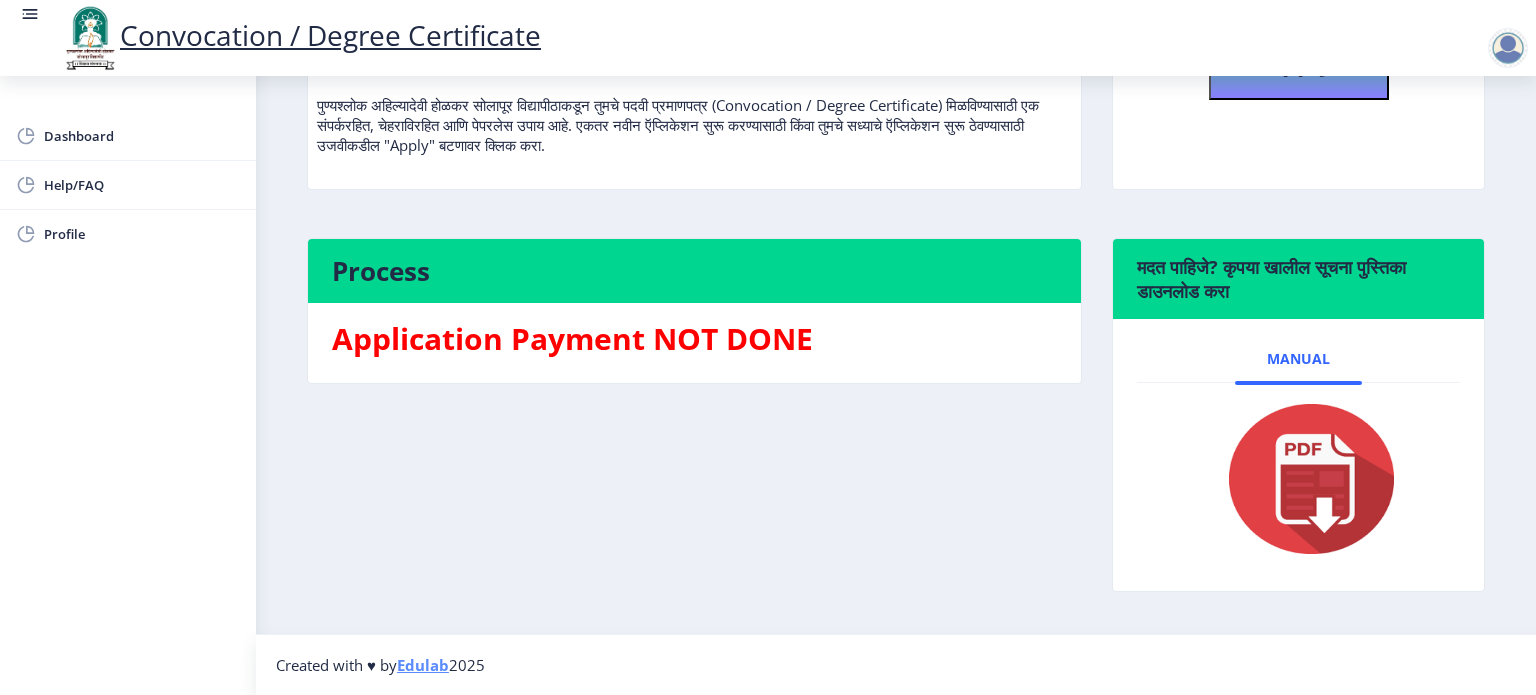 scroll, scrollTop: 0, scrollLeft: 0, axis: both 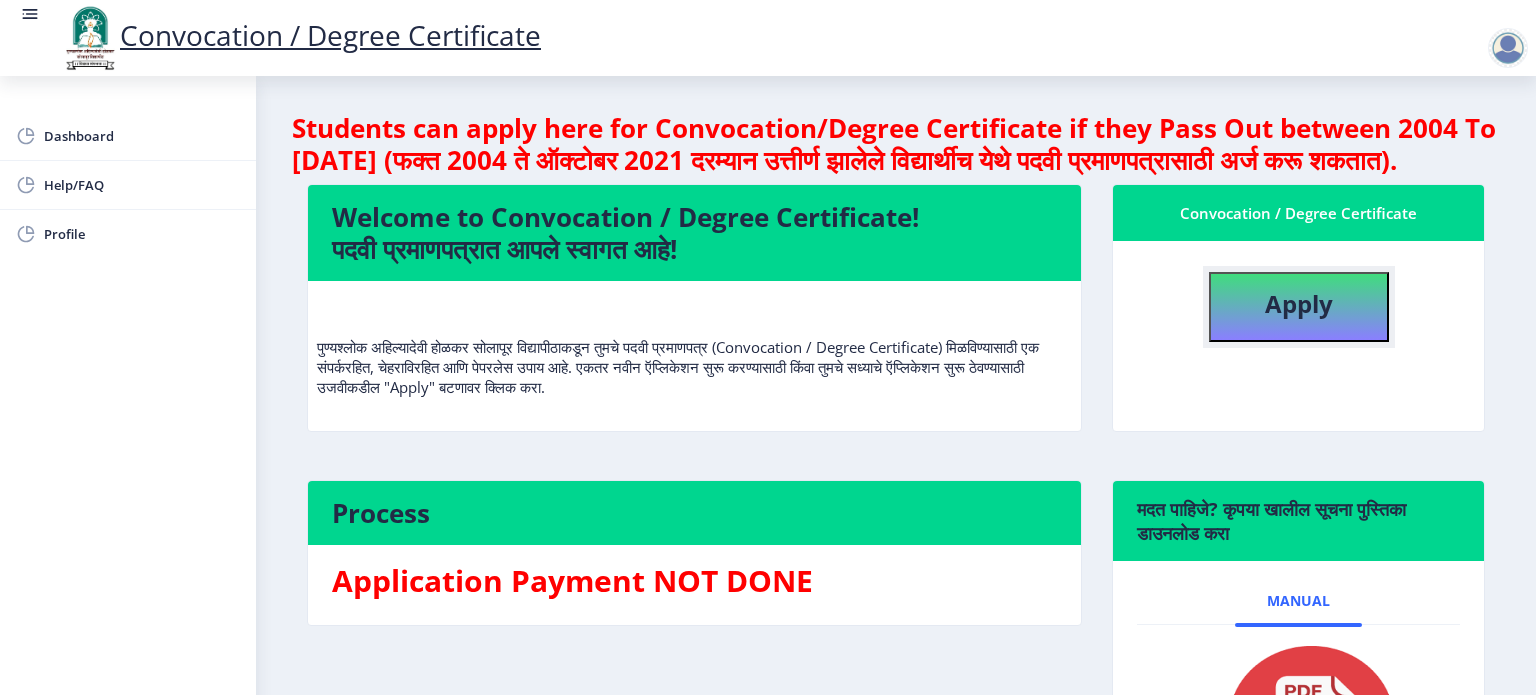 click on "Apply" 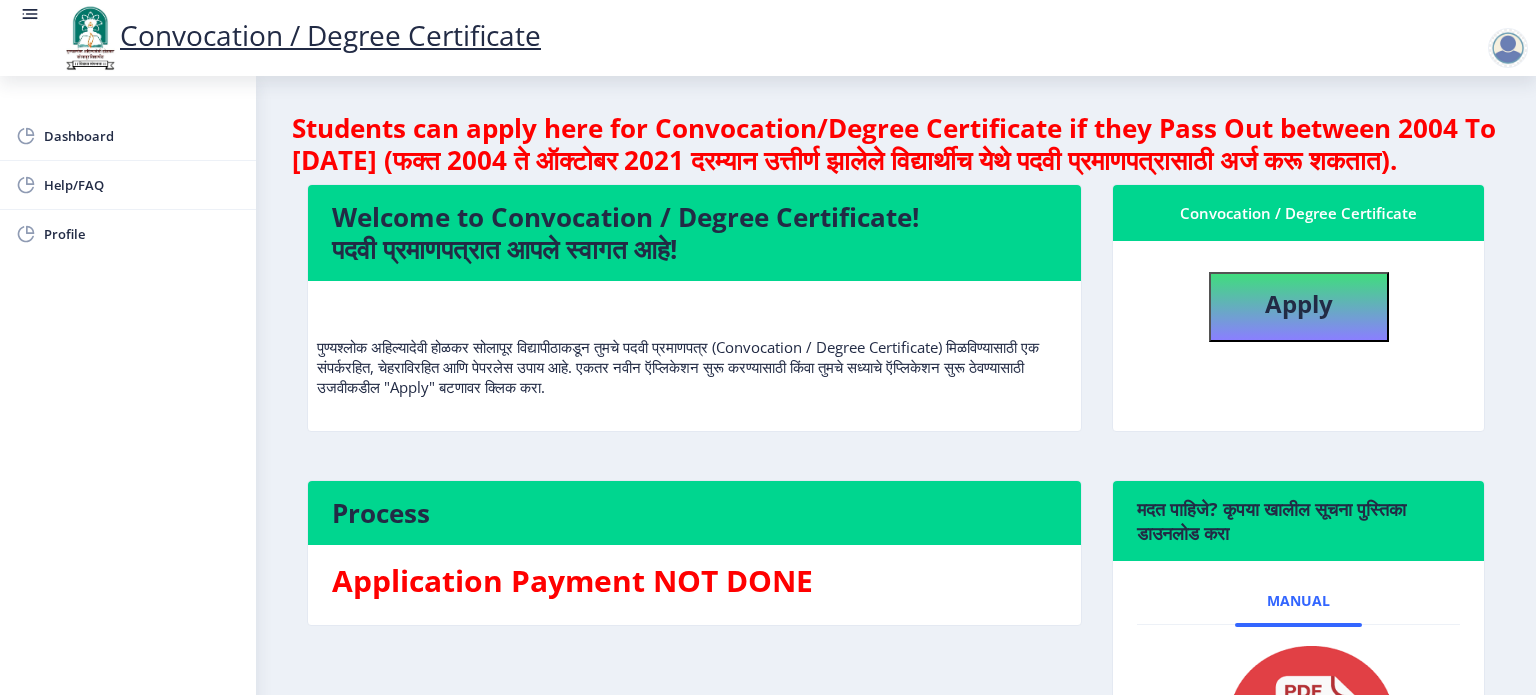 select 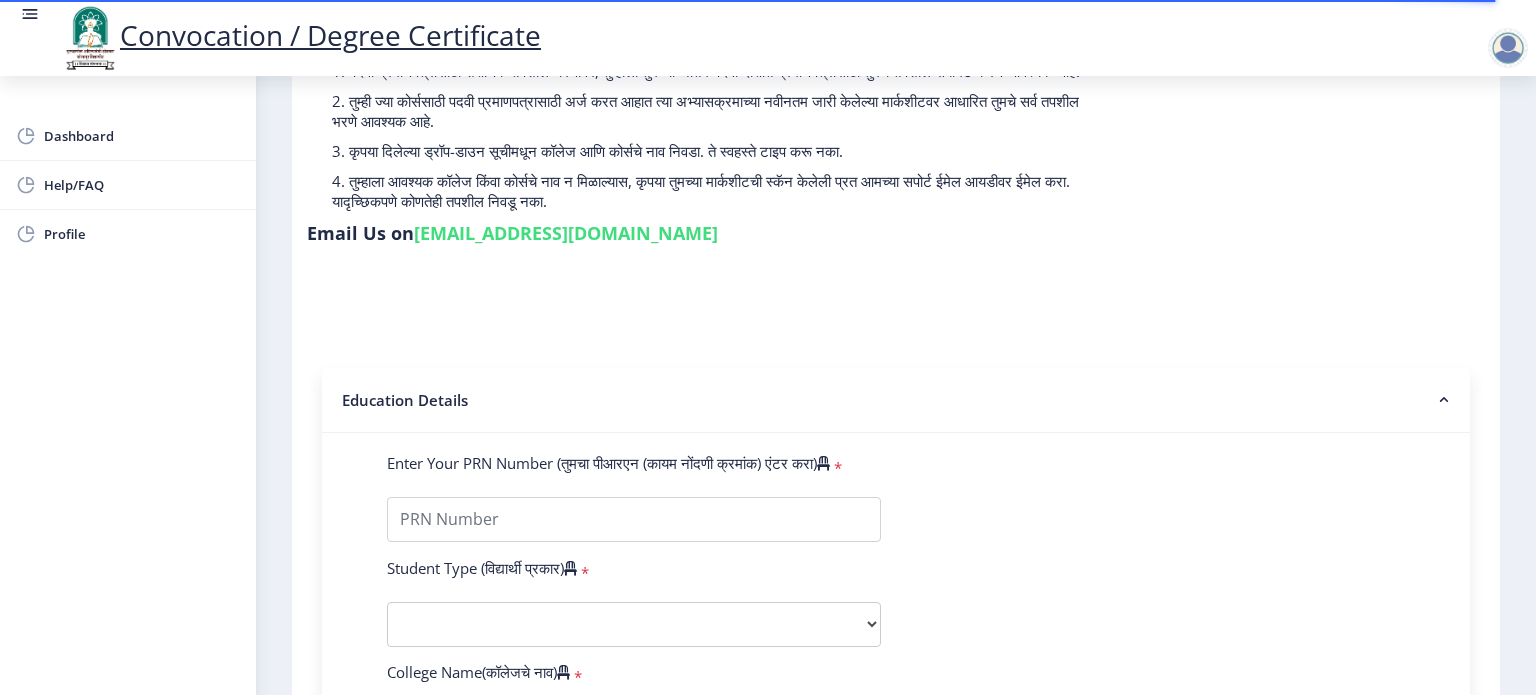 scroll, scrollTop: 0, scrollLeft: 0, axis: both 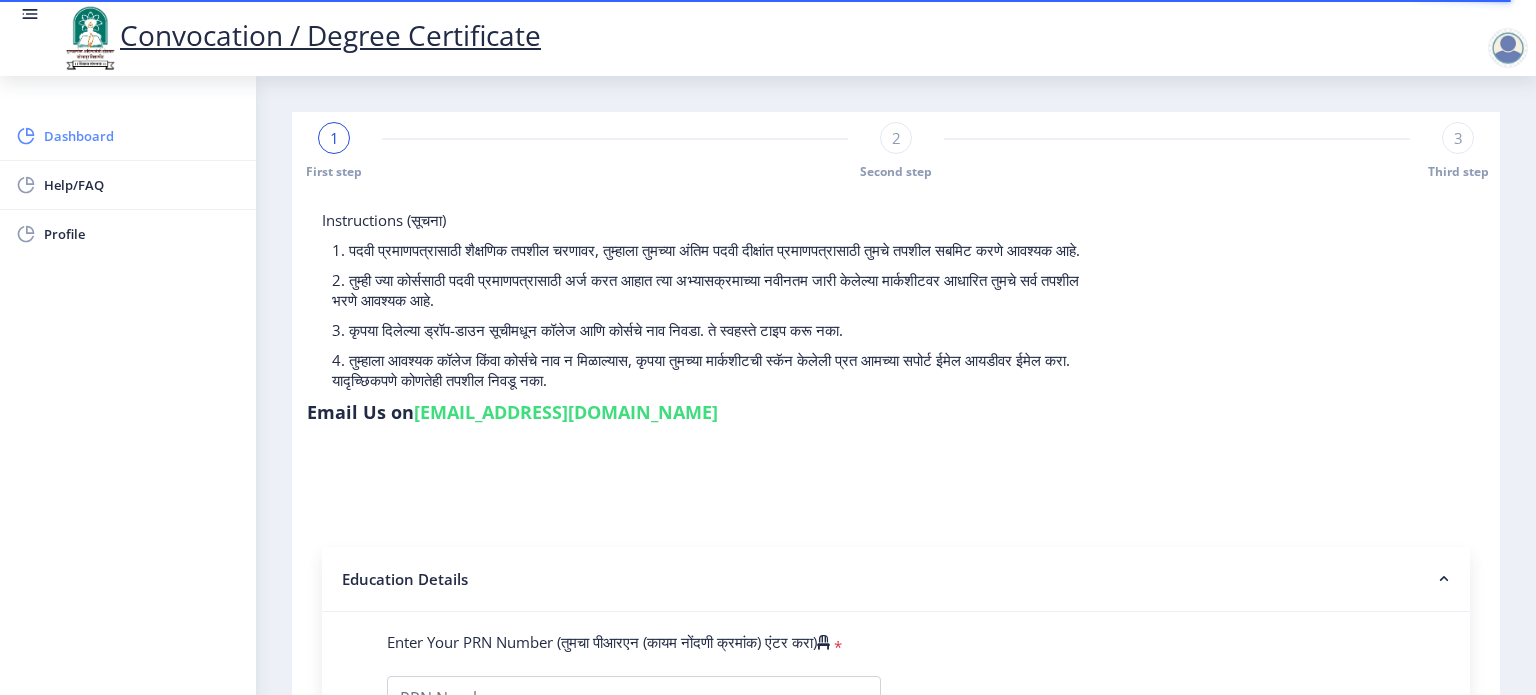click on "Dashboard" 